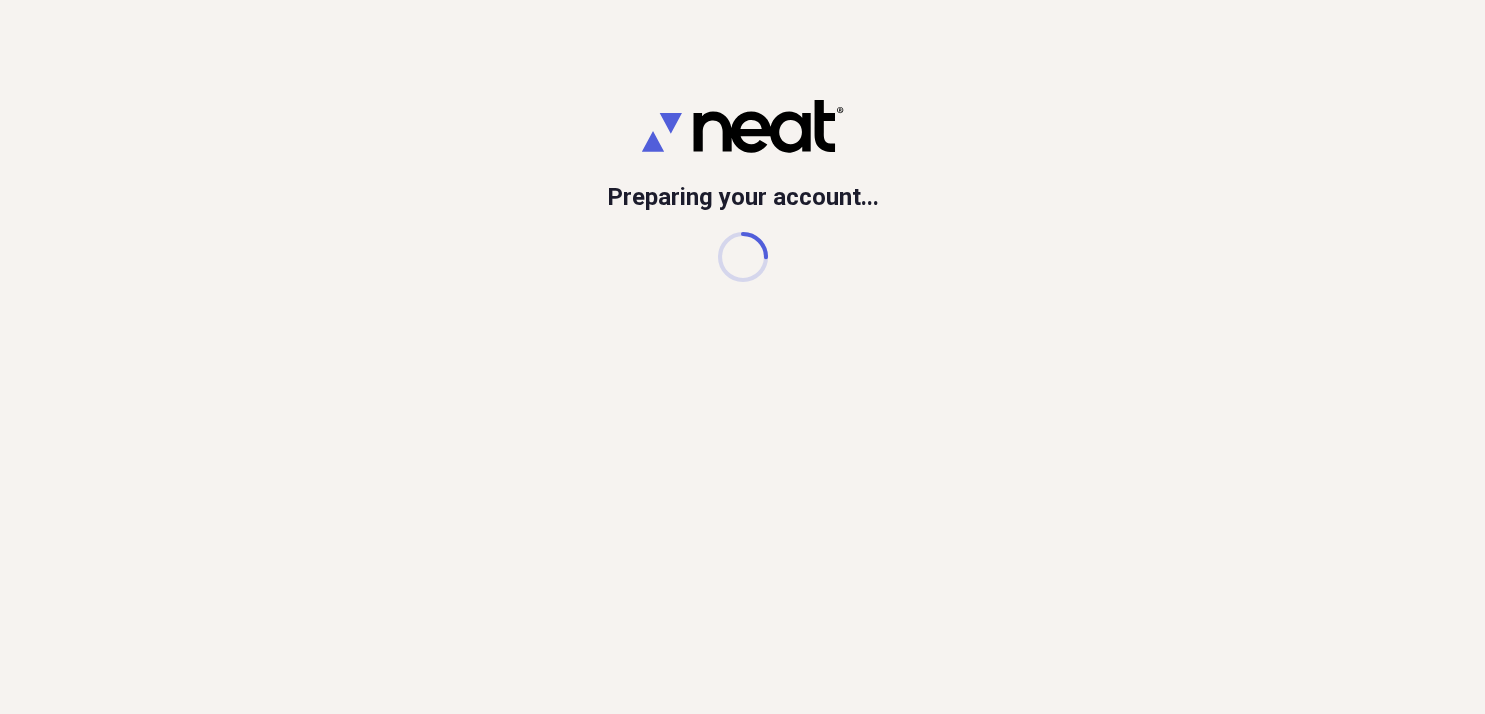 scroll, scrollTop: 0, scrollLeft: 0, axis: both 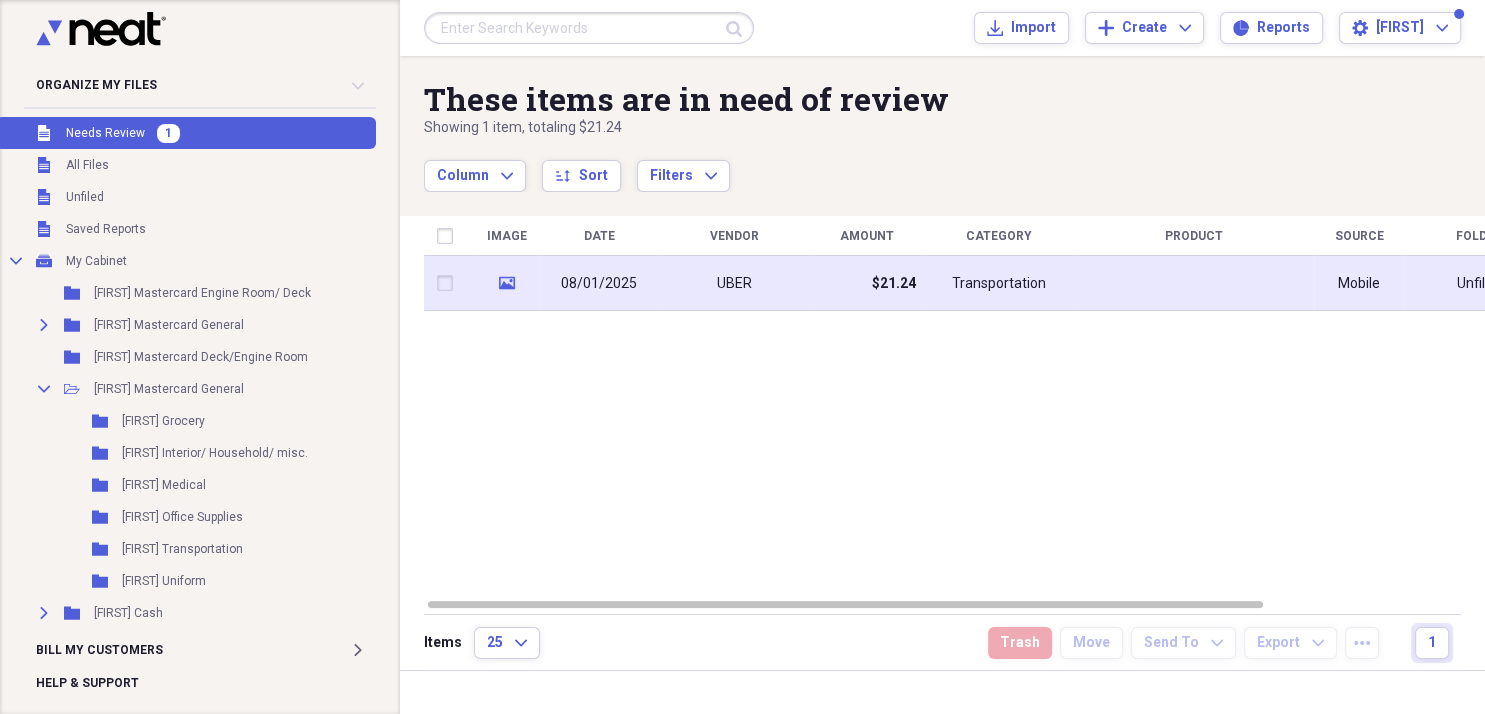 click on "UBER" at bounding box center [734, 283] 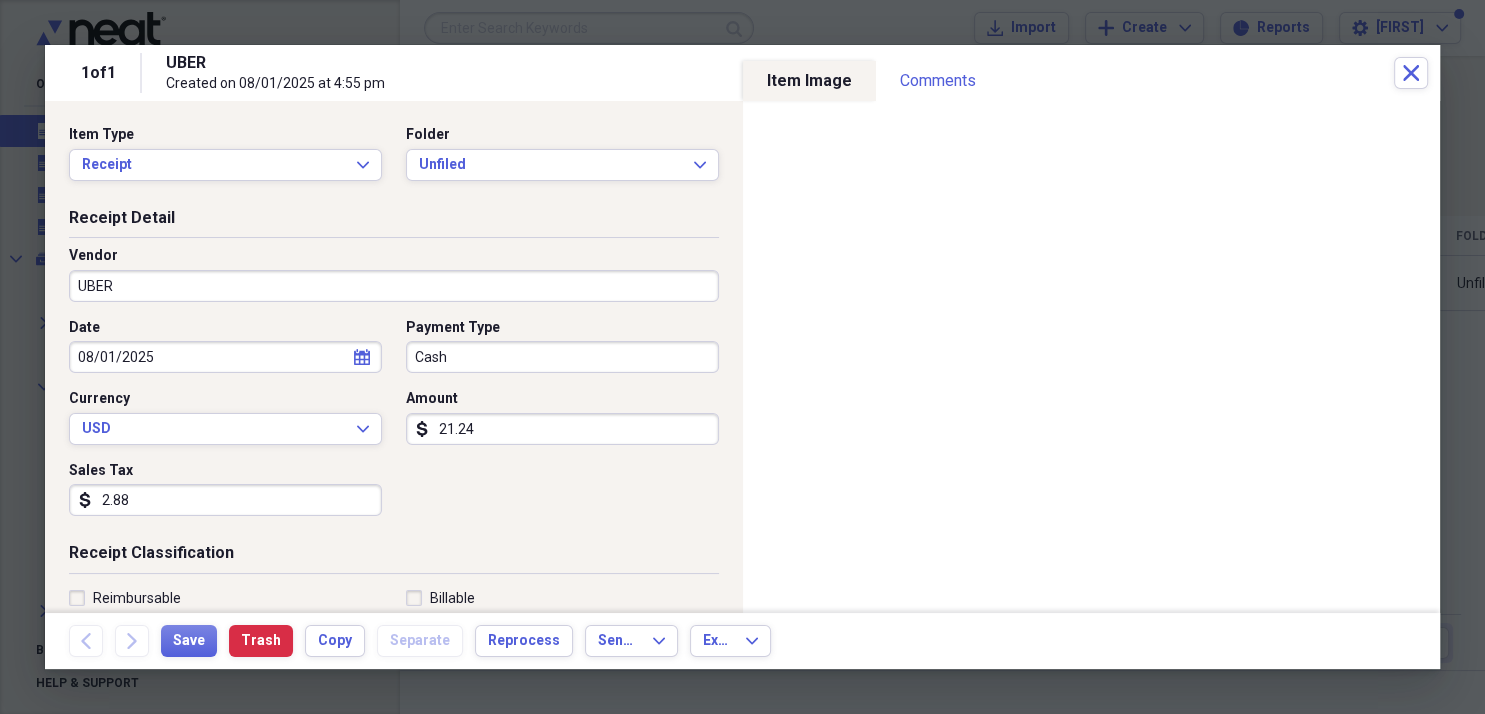 click on "Cash" at bounding box center (562, 357) 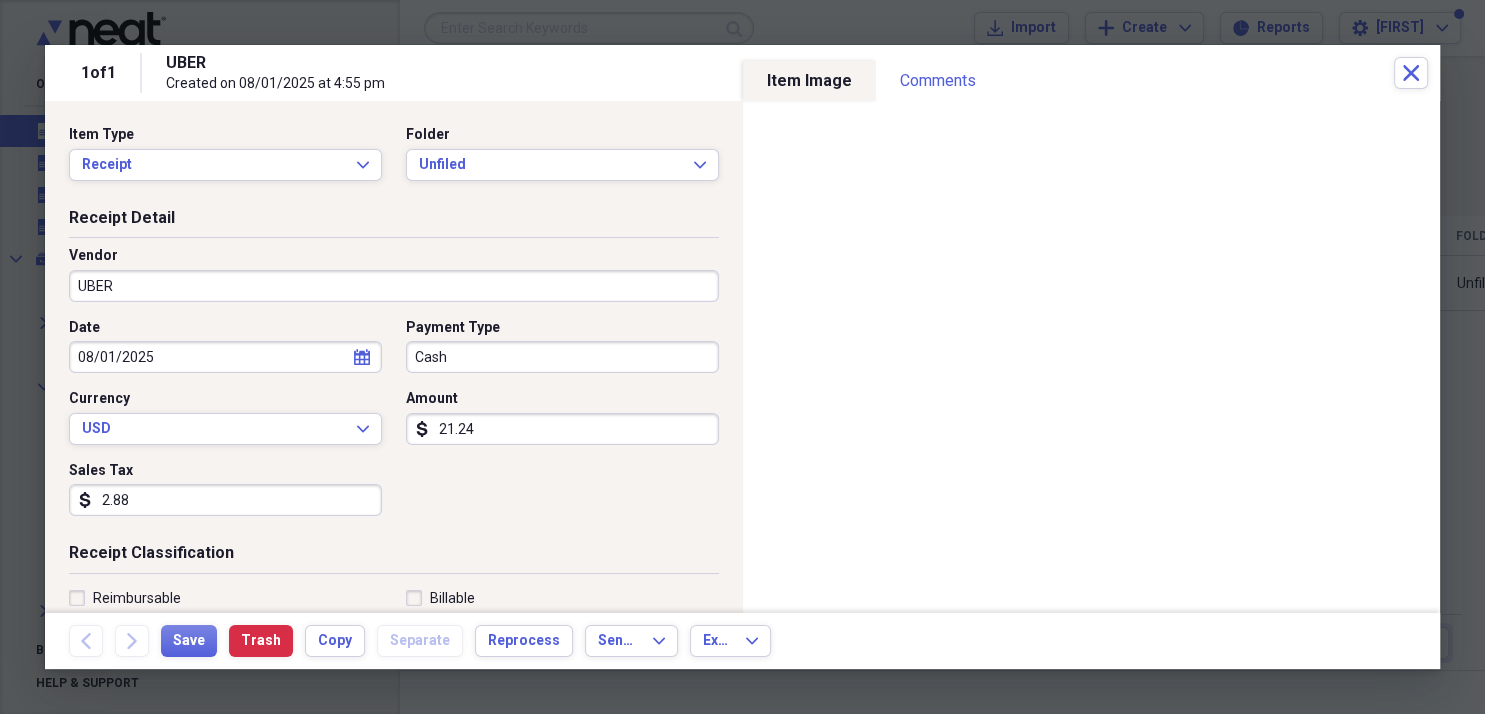 click on "Cash" at bounding box center (562, 357) 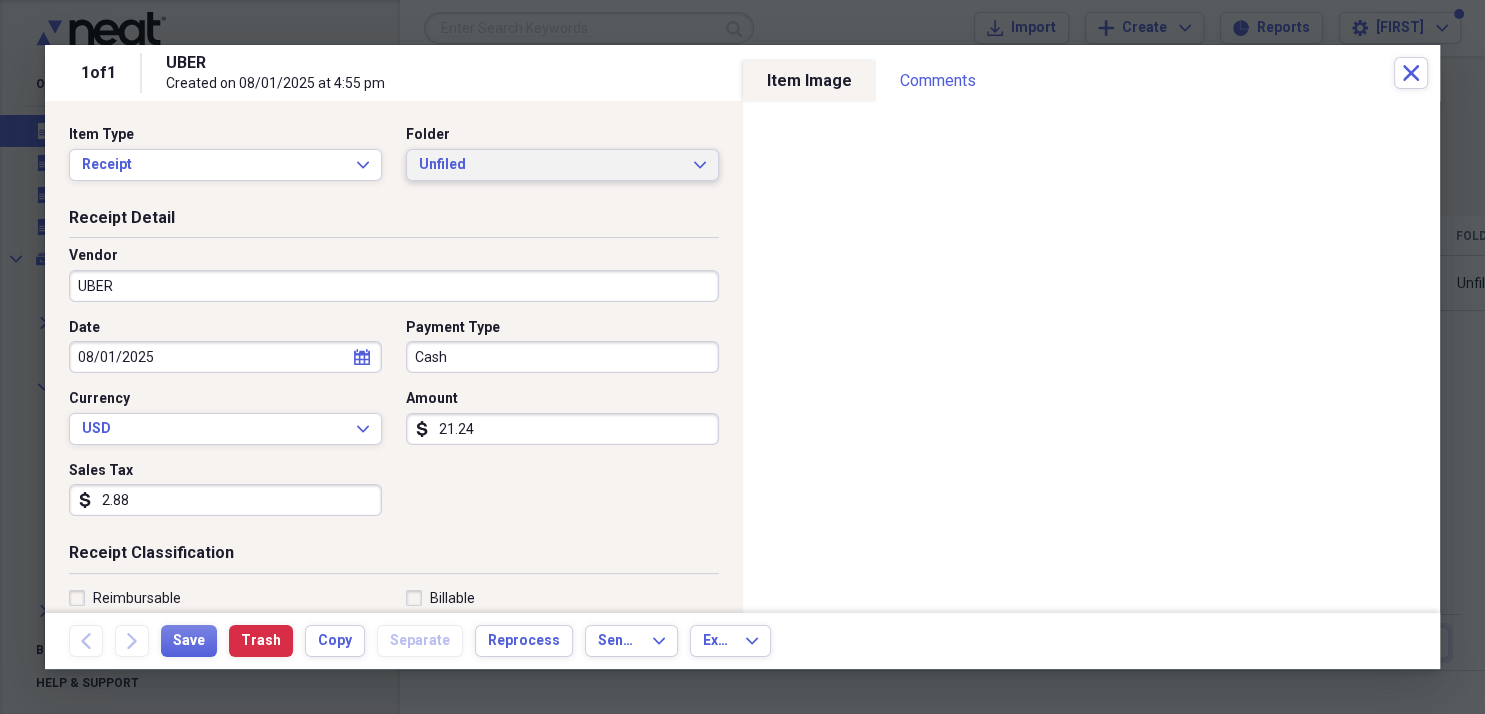 click on "Unfiled" at bounding box center (550, 165) 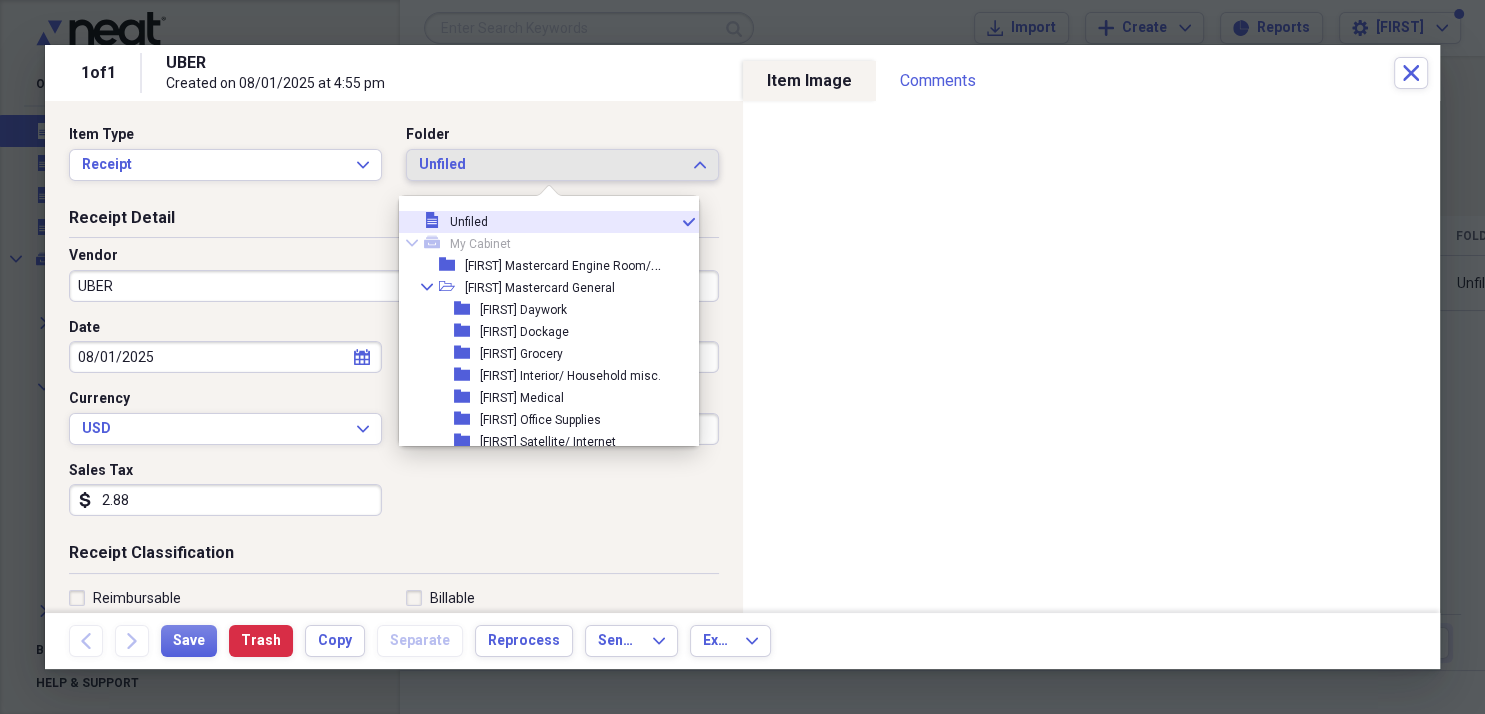 click on "Unfiled" at bounding box center [550, 165] 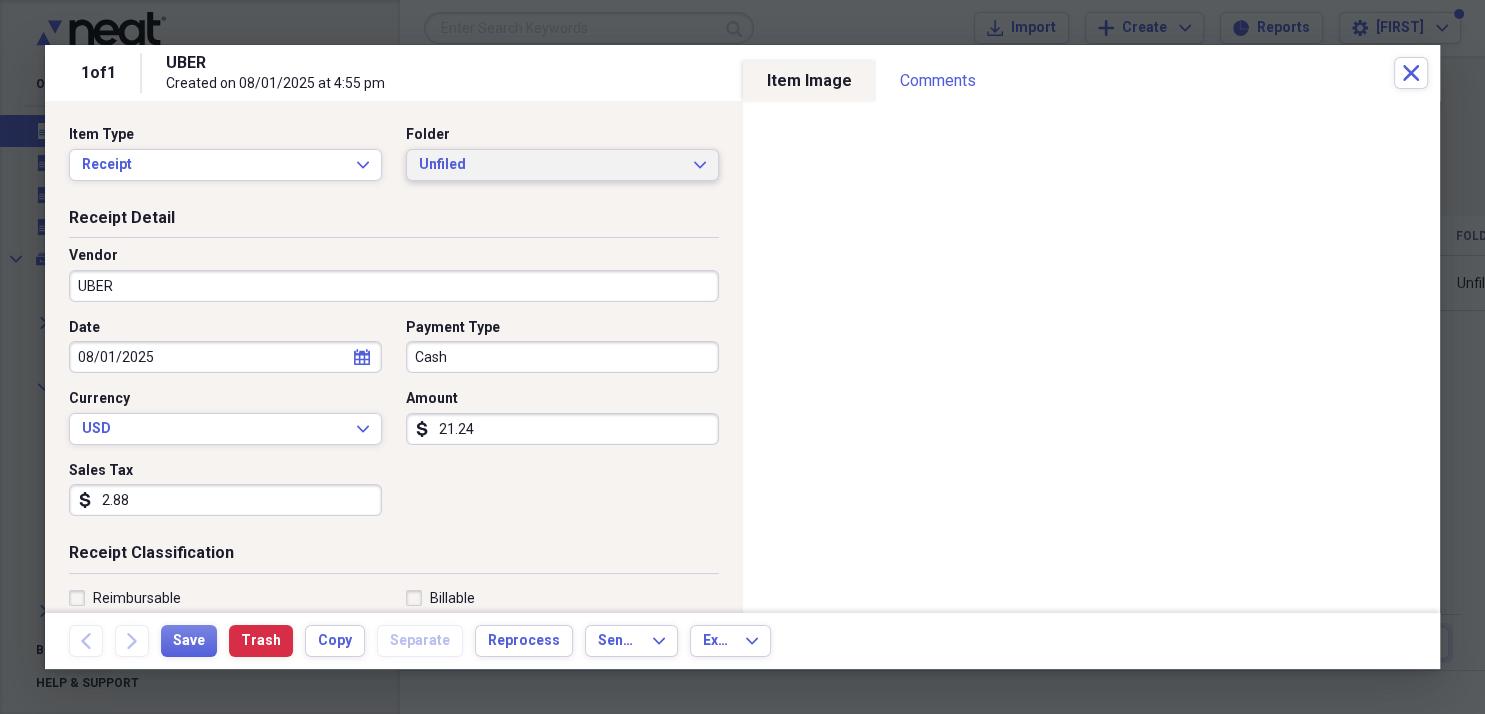 click on "Unfiled" at bounding box center (550, 165) 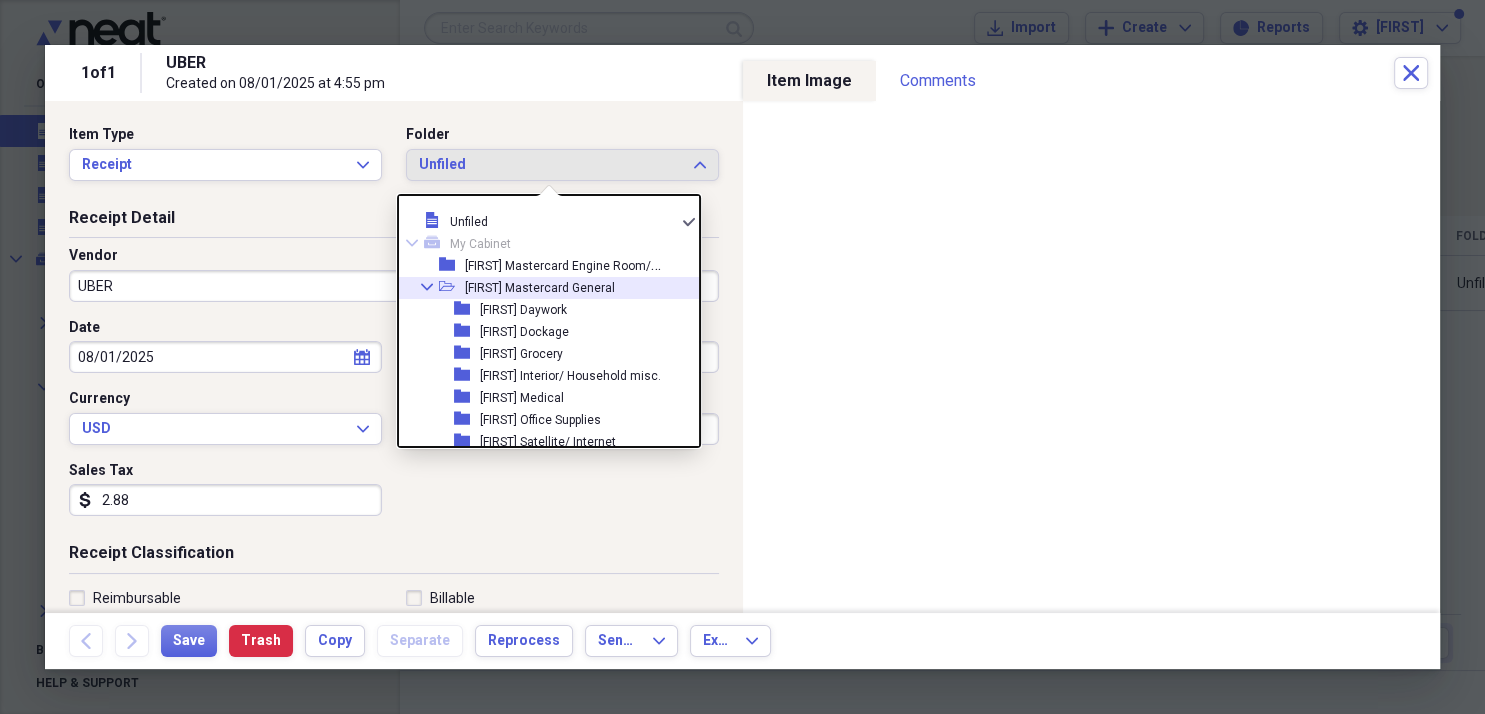 click on "Collapse" 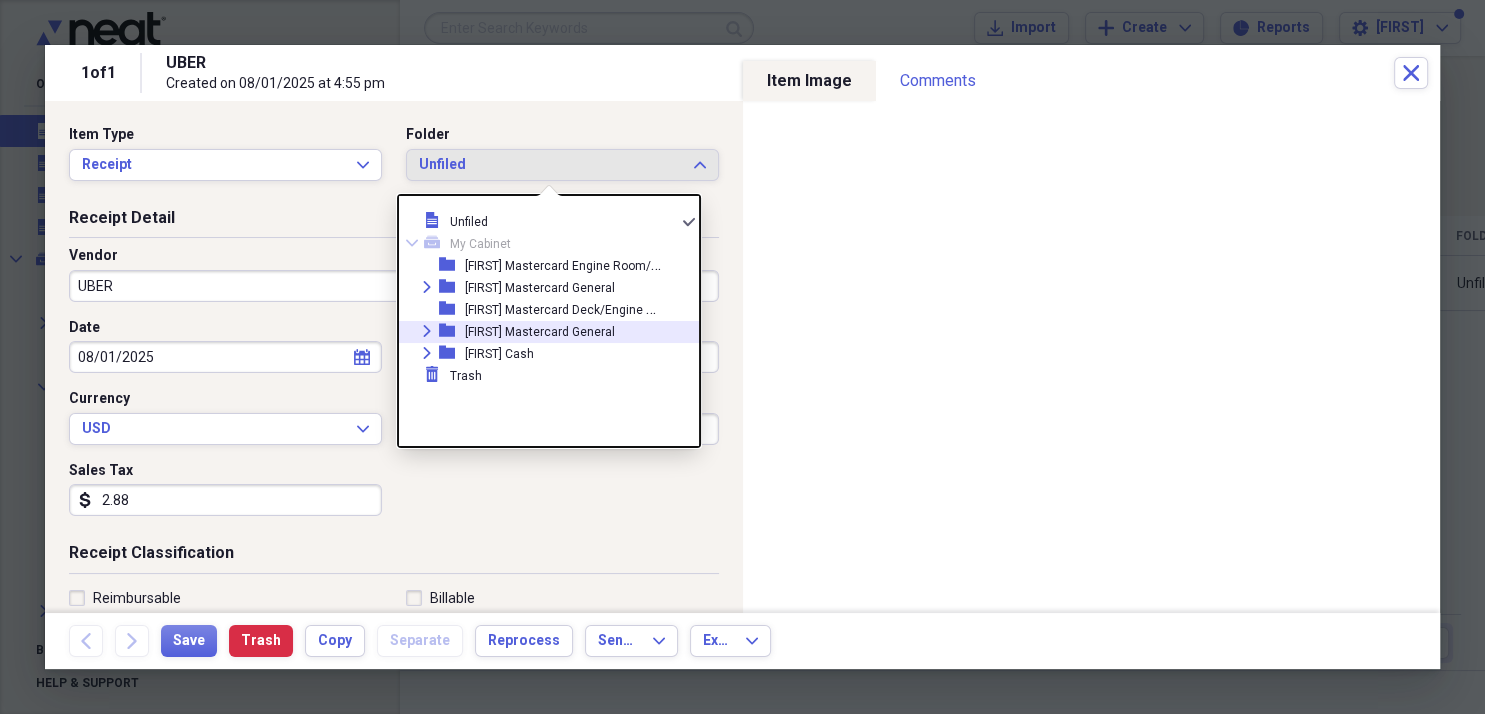 click on "Expand" 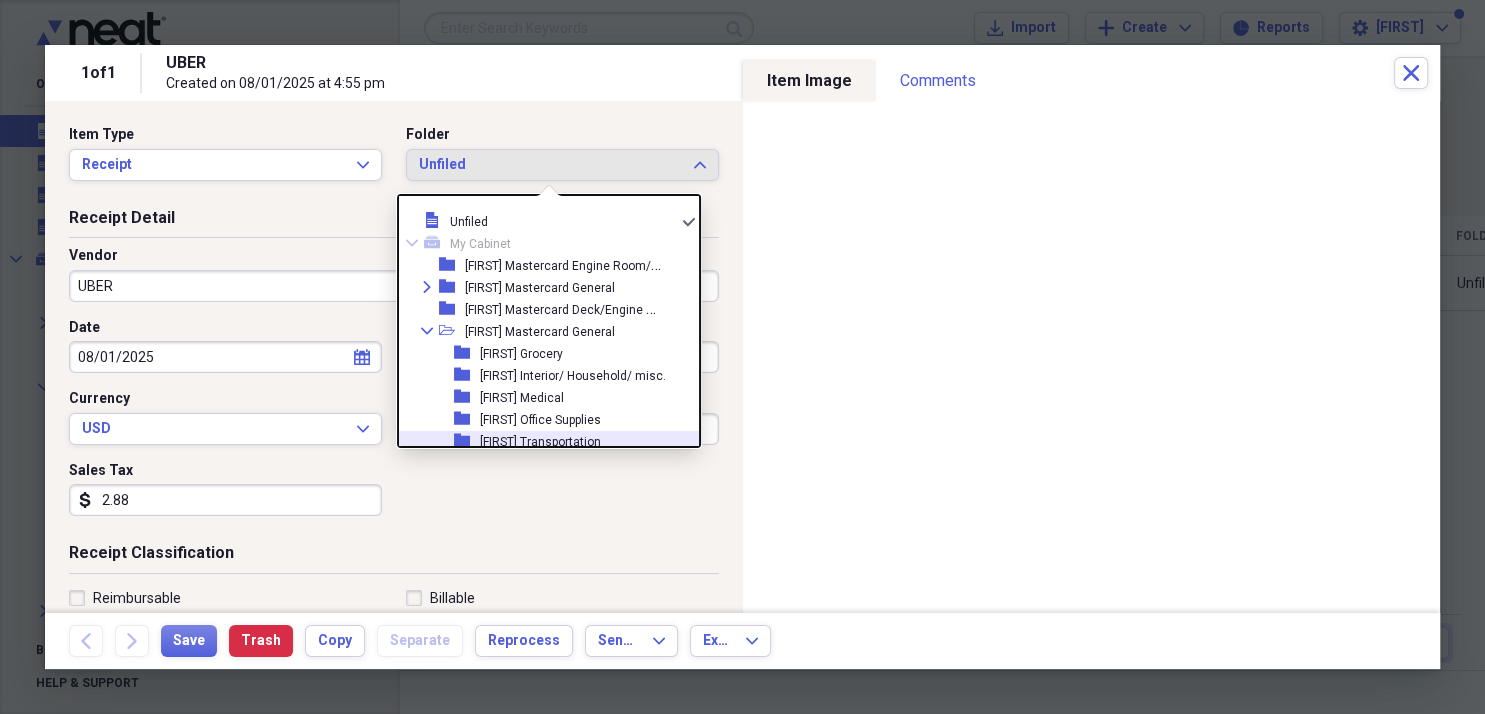 click on "[FIRST] Transportation" at bounding box center [540, 442] 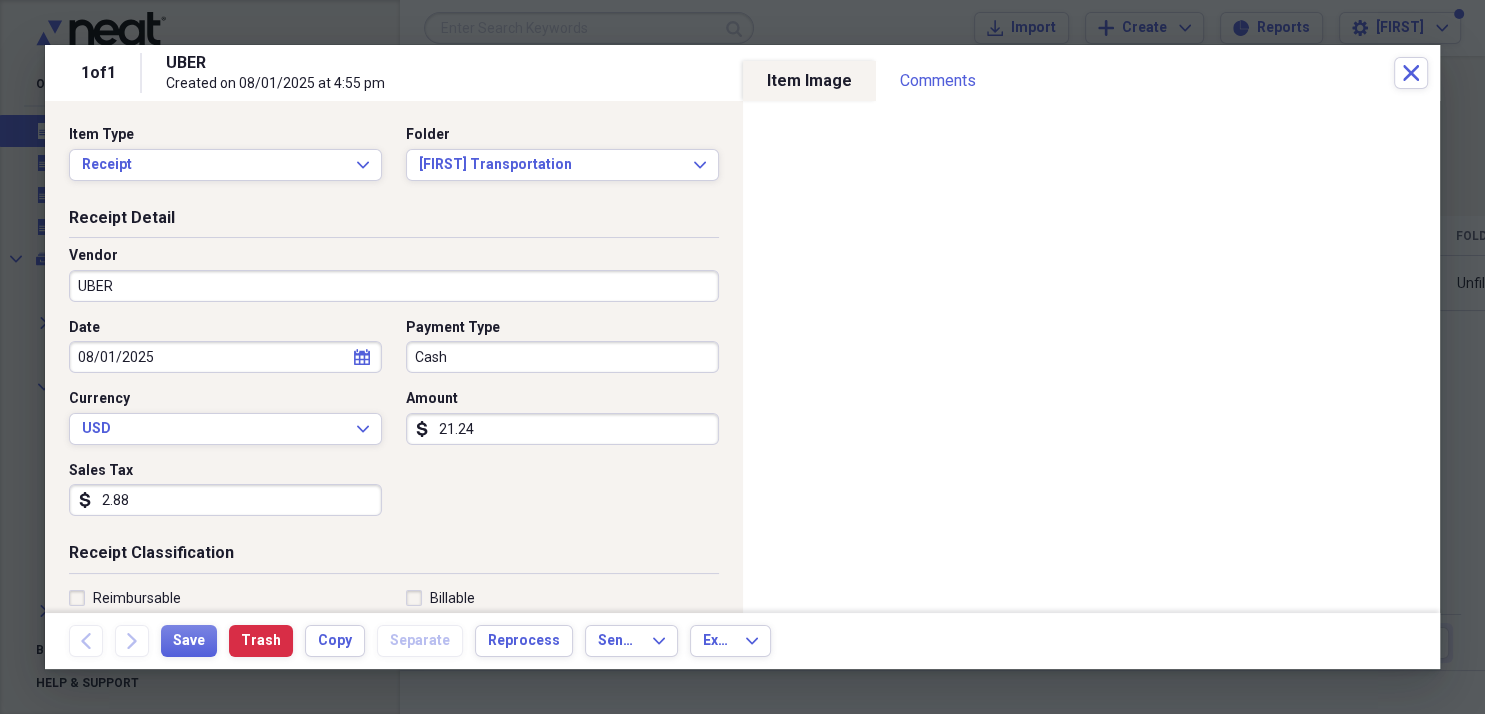 click on "Cash" at bounding box center [562, 357] 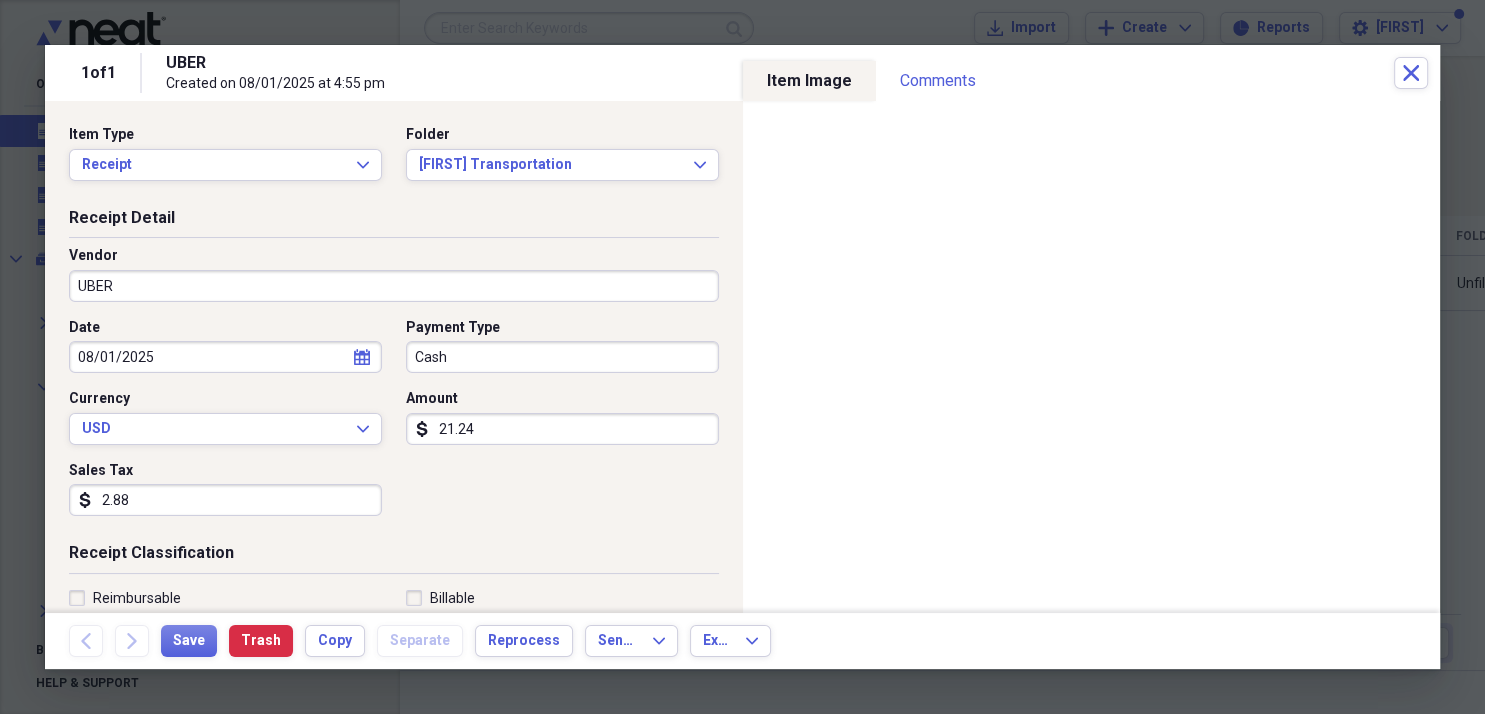 click on "Cash" at bounding box center [562, 357] 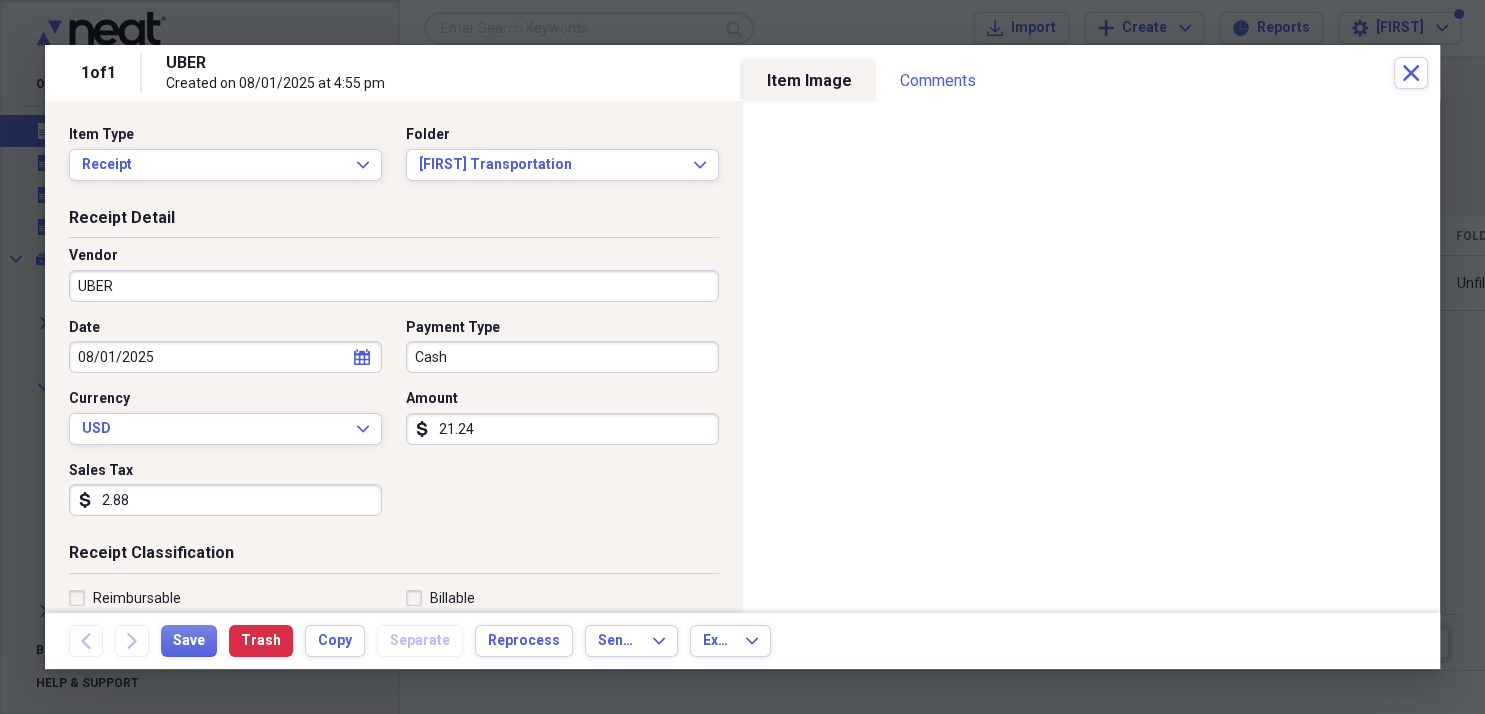 click on "Cash" at bounding box center (562, 357) 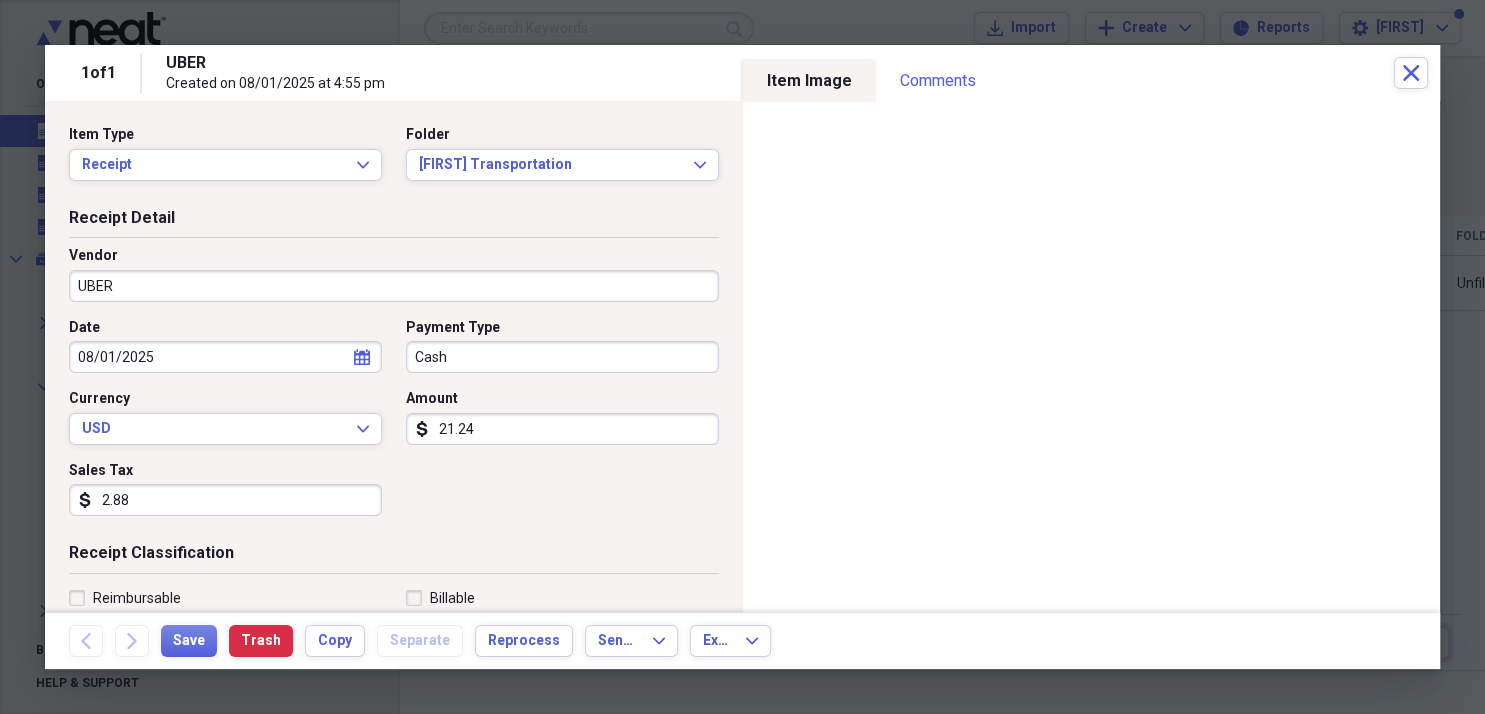 click on "Cash" at bounding box center [562, 357] 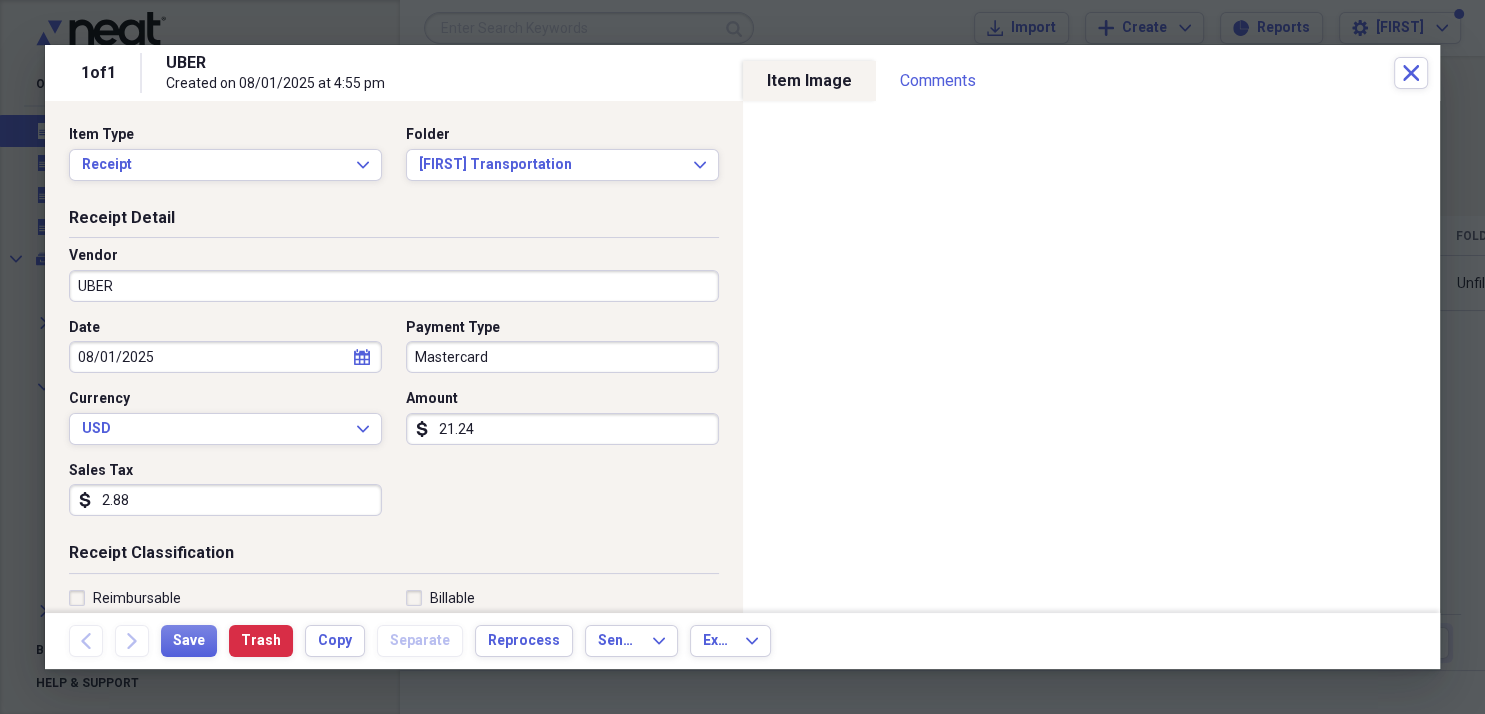 type on "Mastercard" 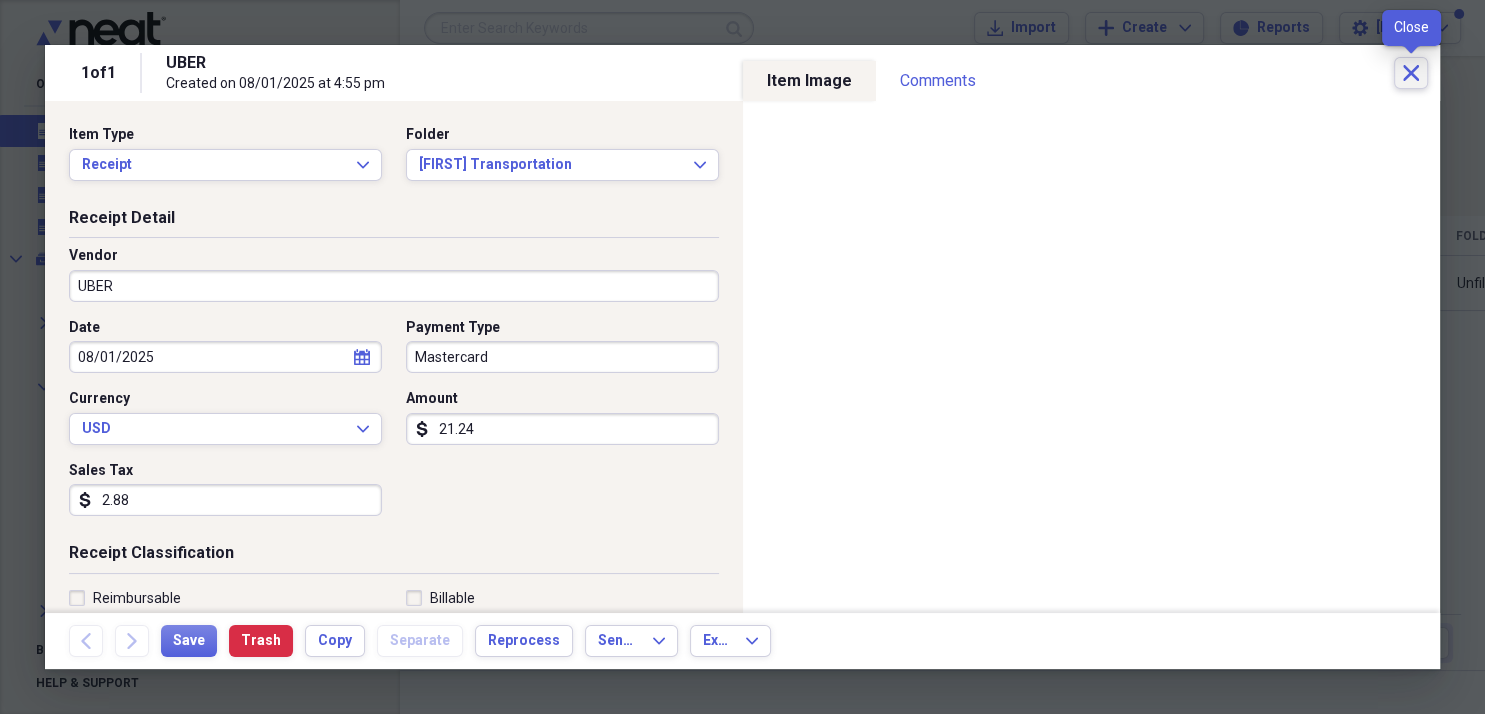 click on "Close" at bounding box center (1411, 73) 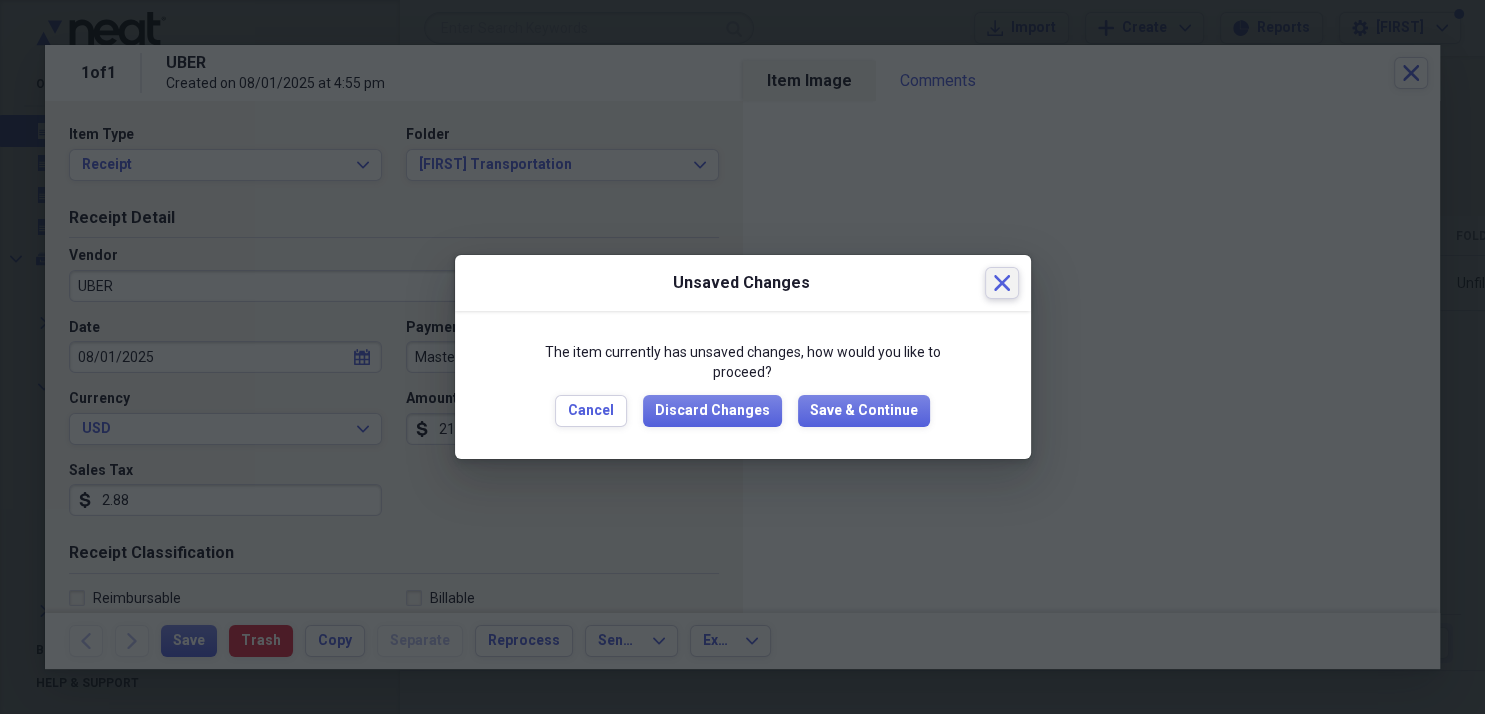 click on "Close" 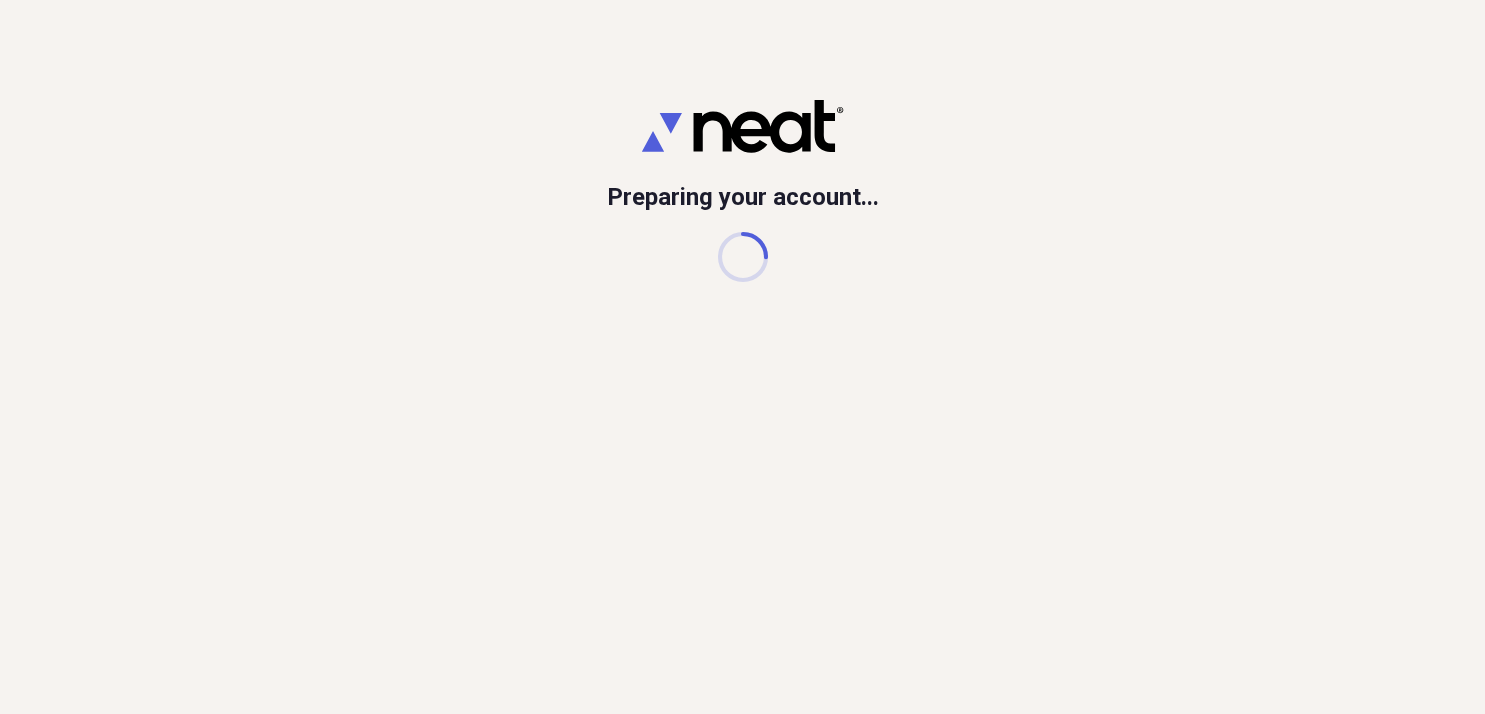 scroll, scrollTop: 0, scrollLeft: 0, axis: both 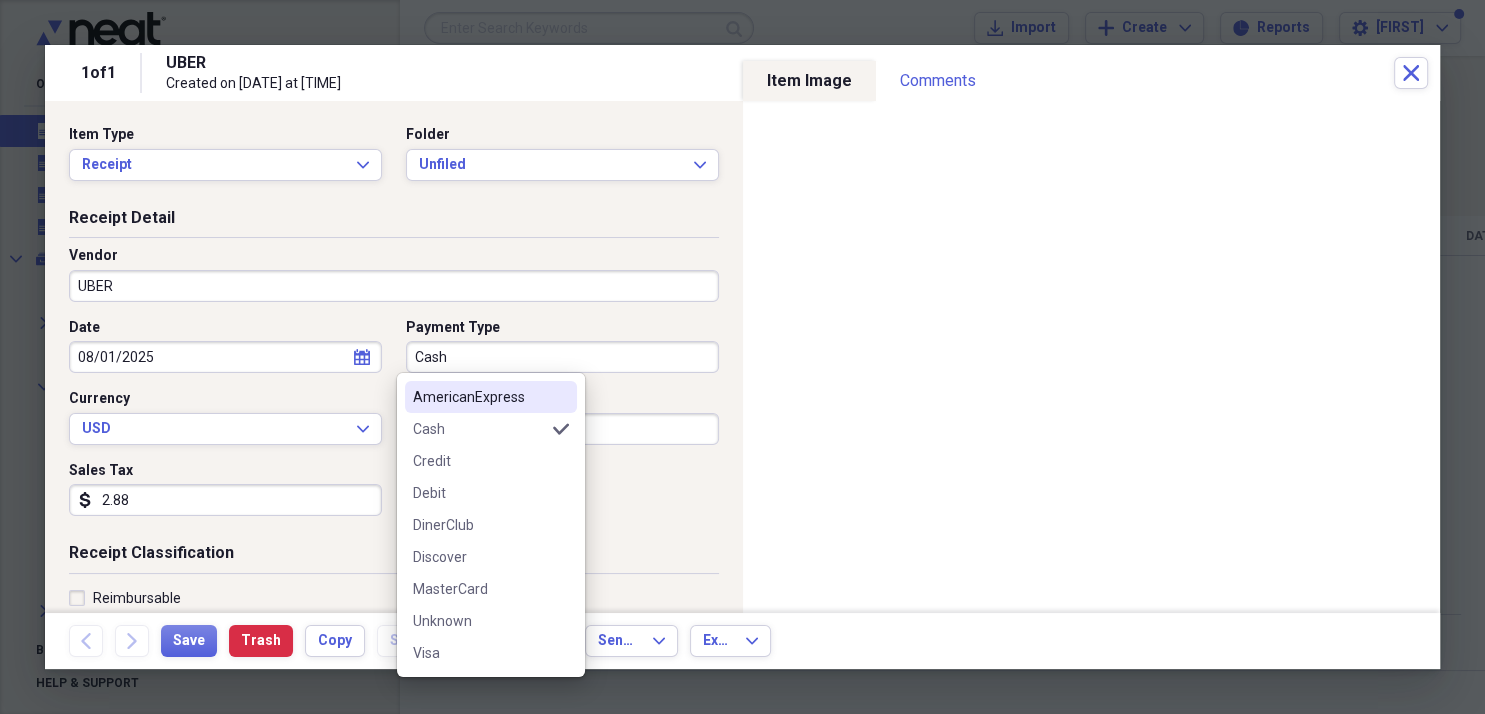 click on "Cash" at bounding box center [562, 357] 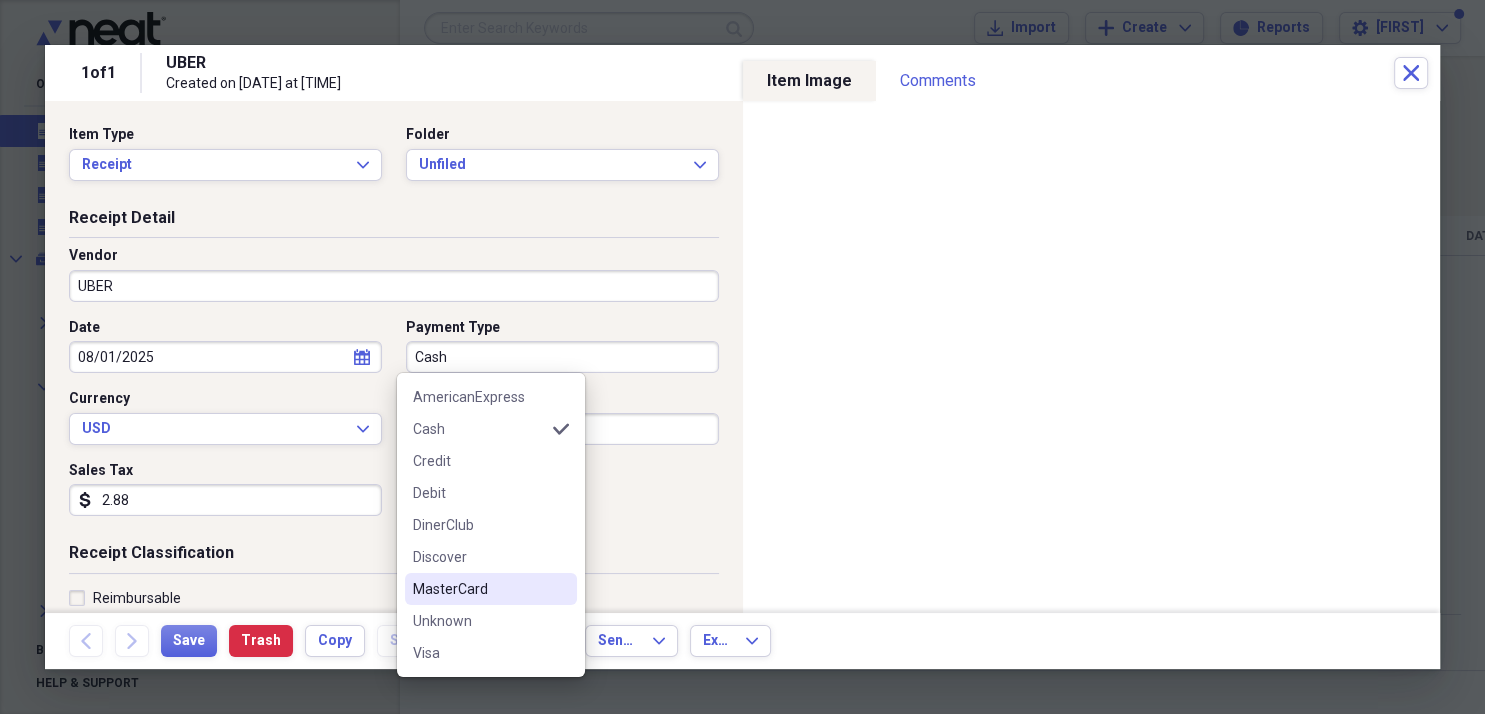 click on "MasterCard" at bounding box center (479, 589) 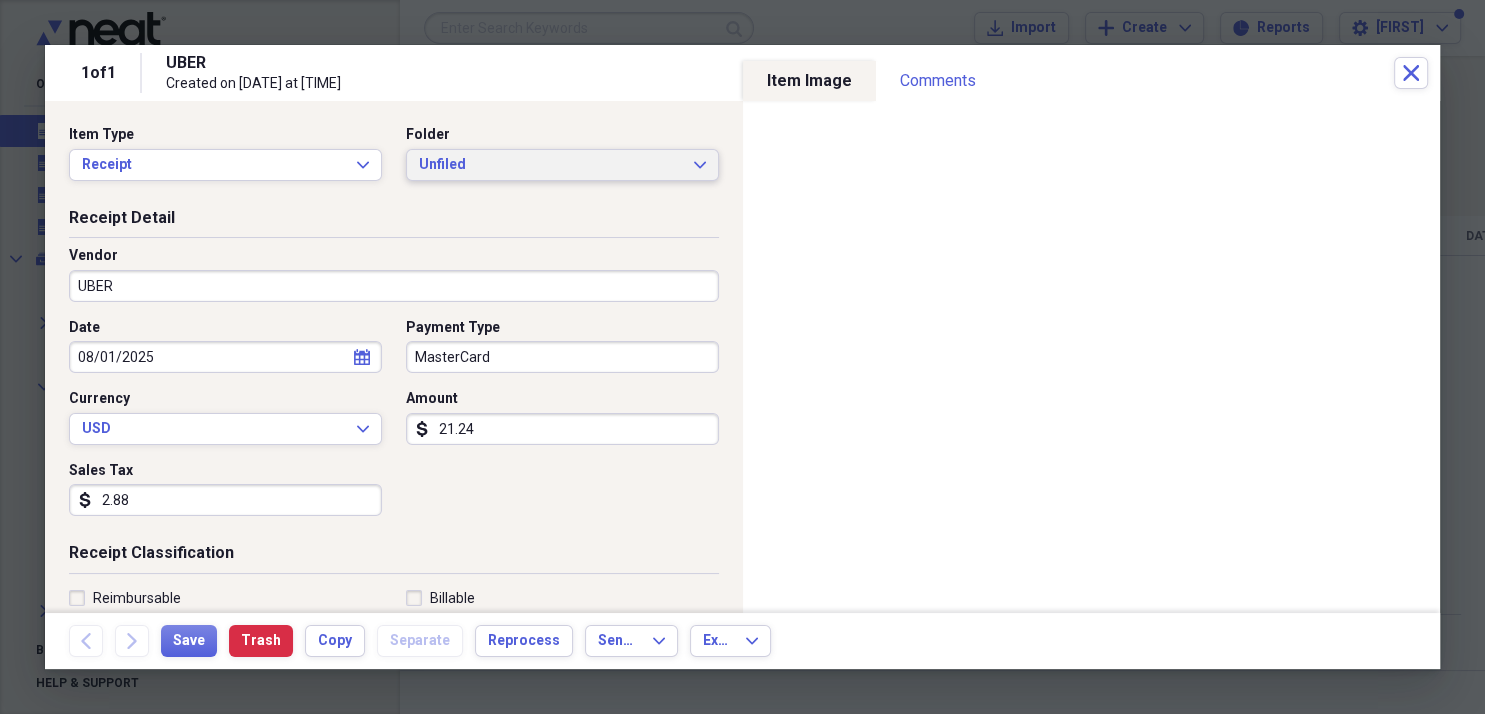 click on "Unfiled" at bounding box center [550, 165] 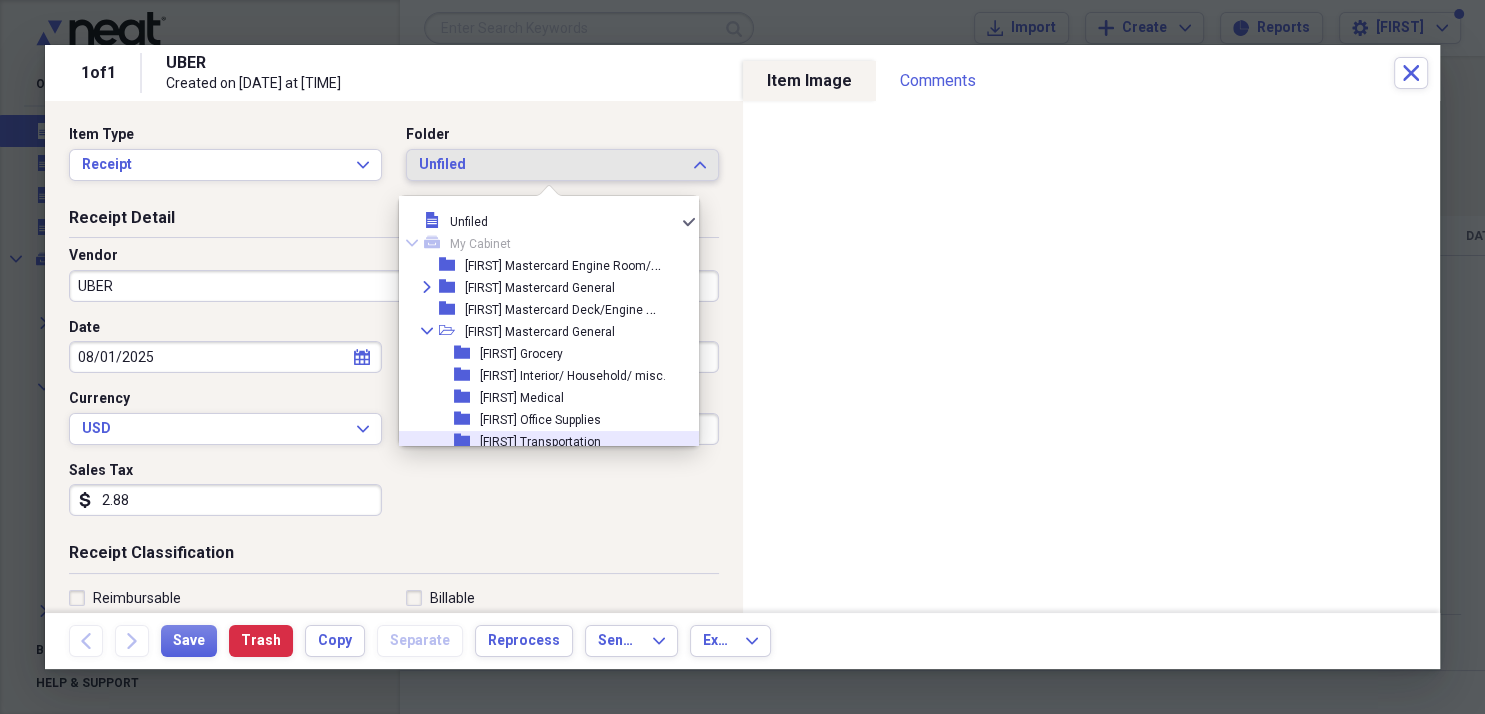 click on "[FIRST] Transportation" at bounding box center (540, 442) 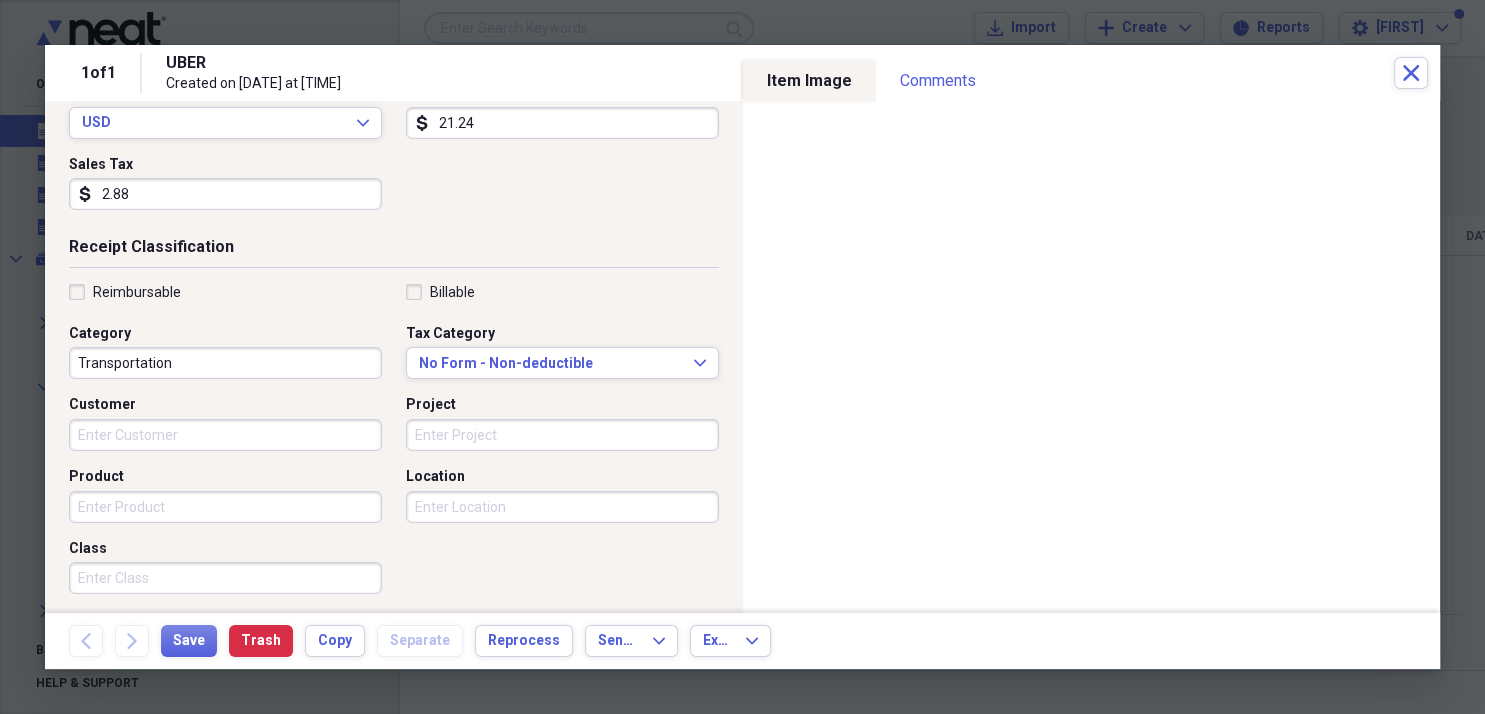 scroll, scrollTop: 311, scrollLeft: 0, axis: vertical 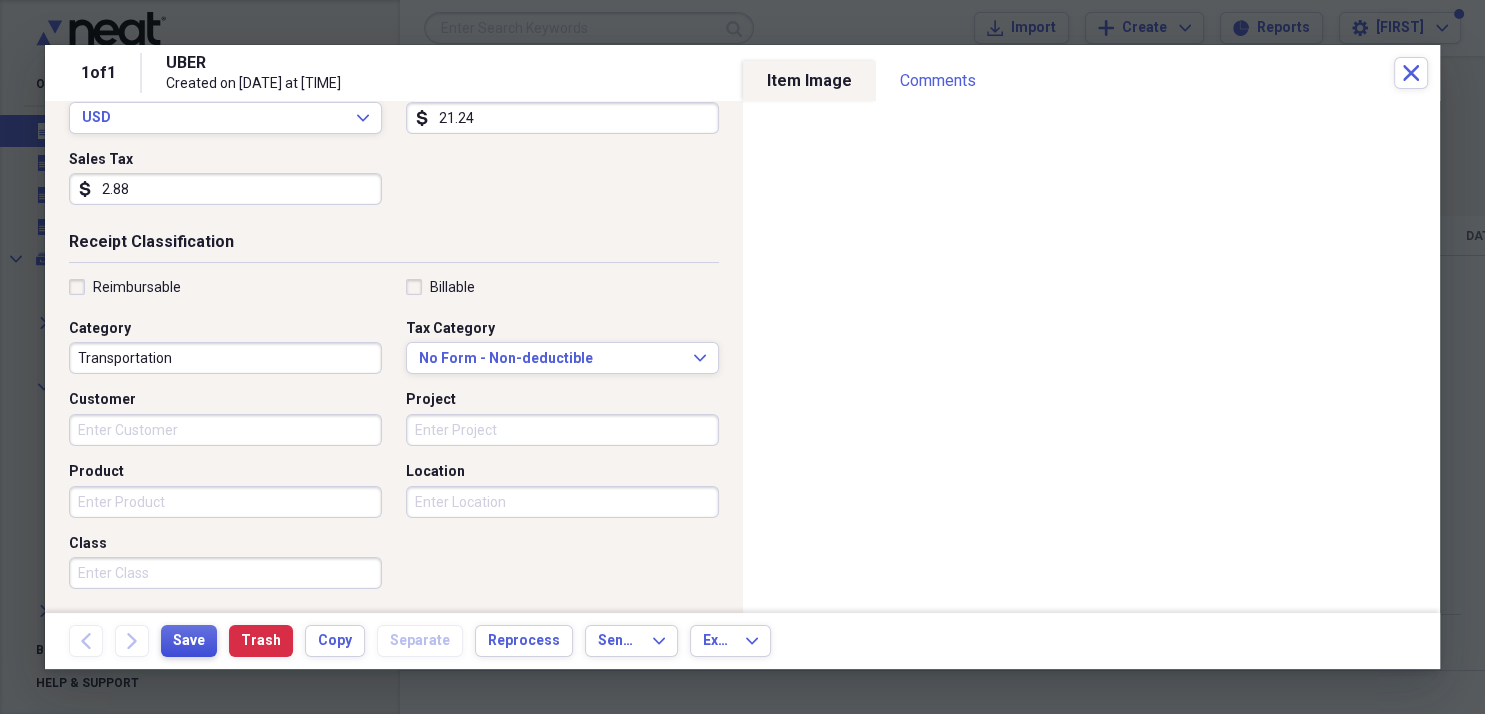click on "Save" at bounding box center [189, 641] 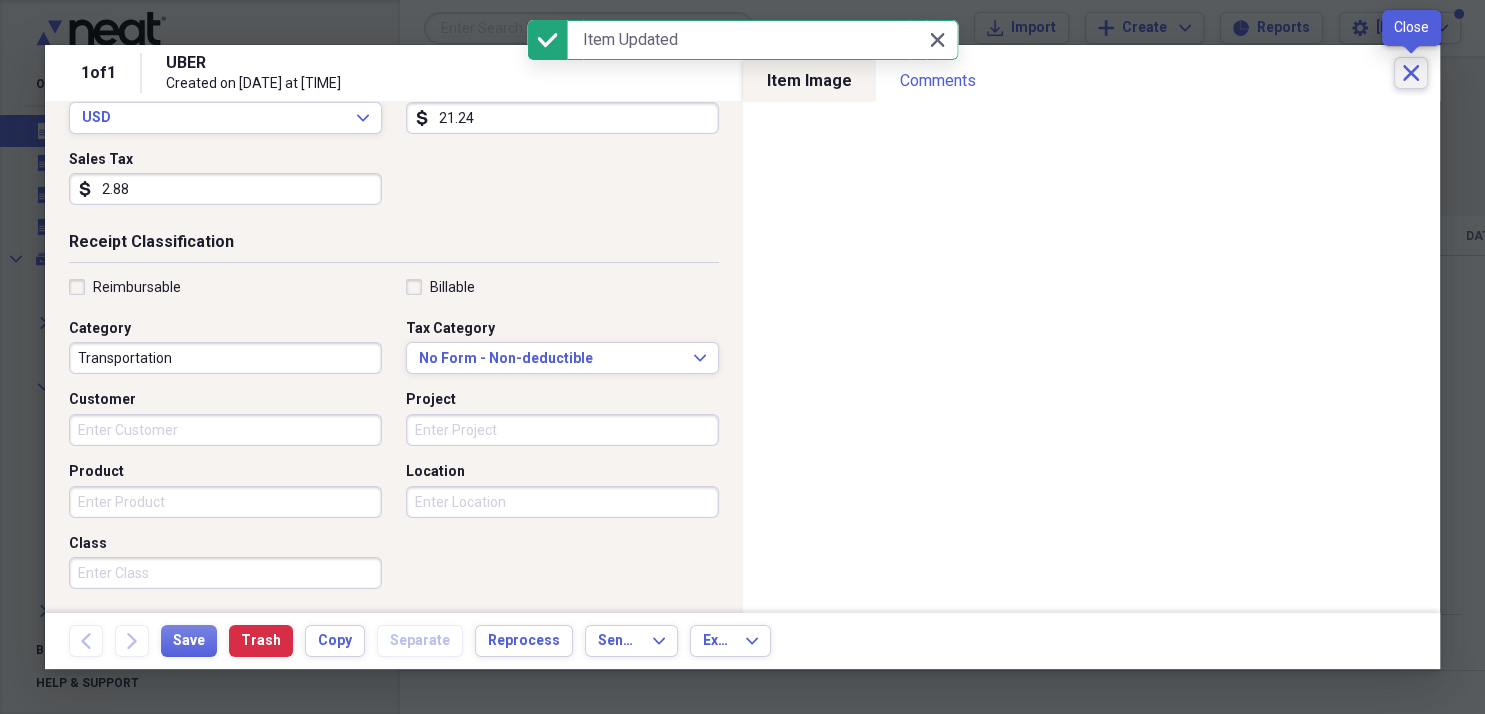 click on "Close" at bounding box center [1411, 73] 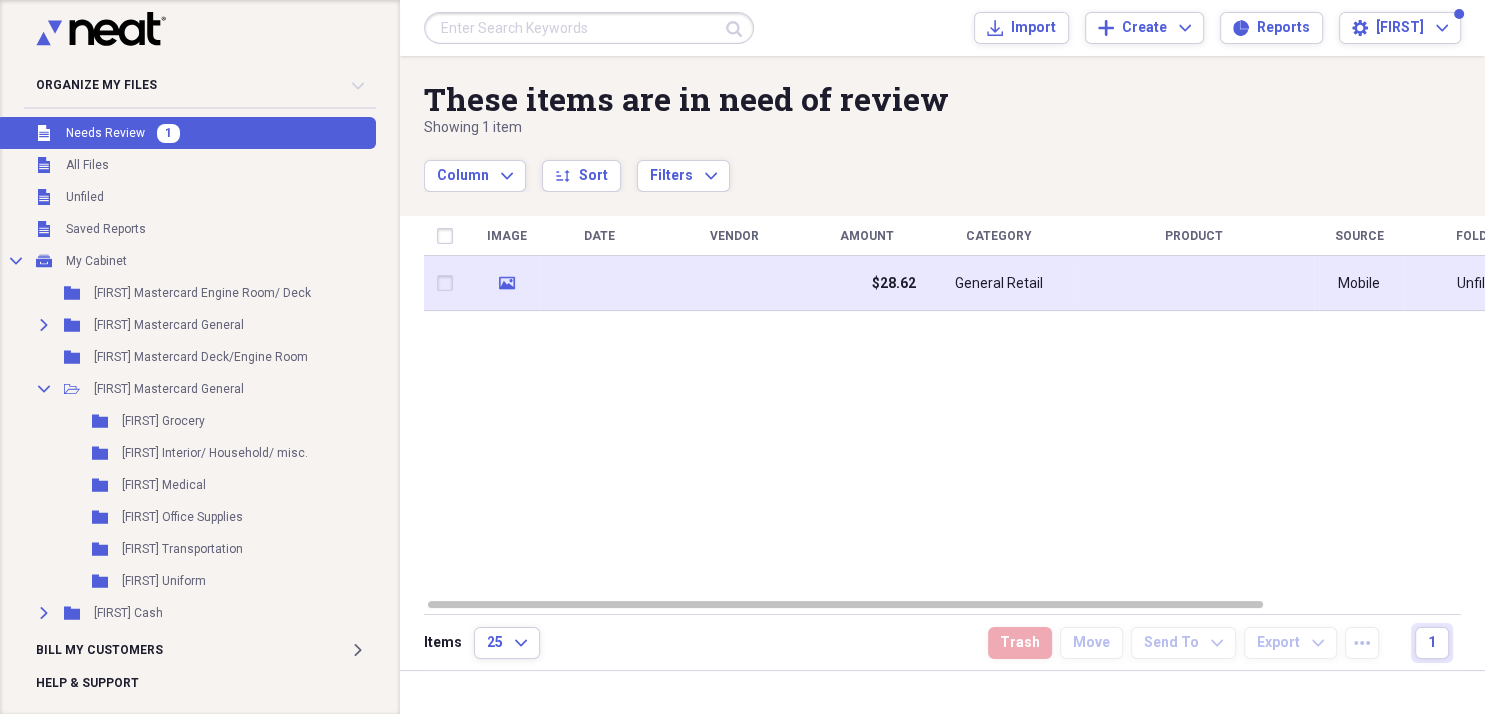 click at bounding box center [599, 283] 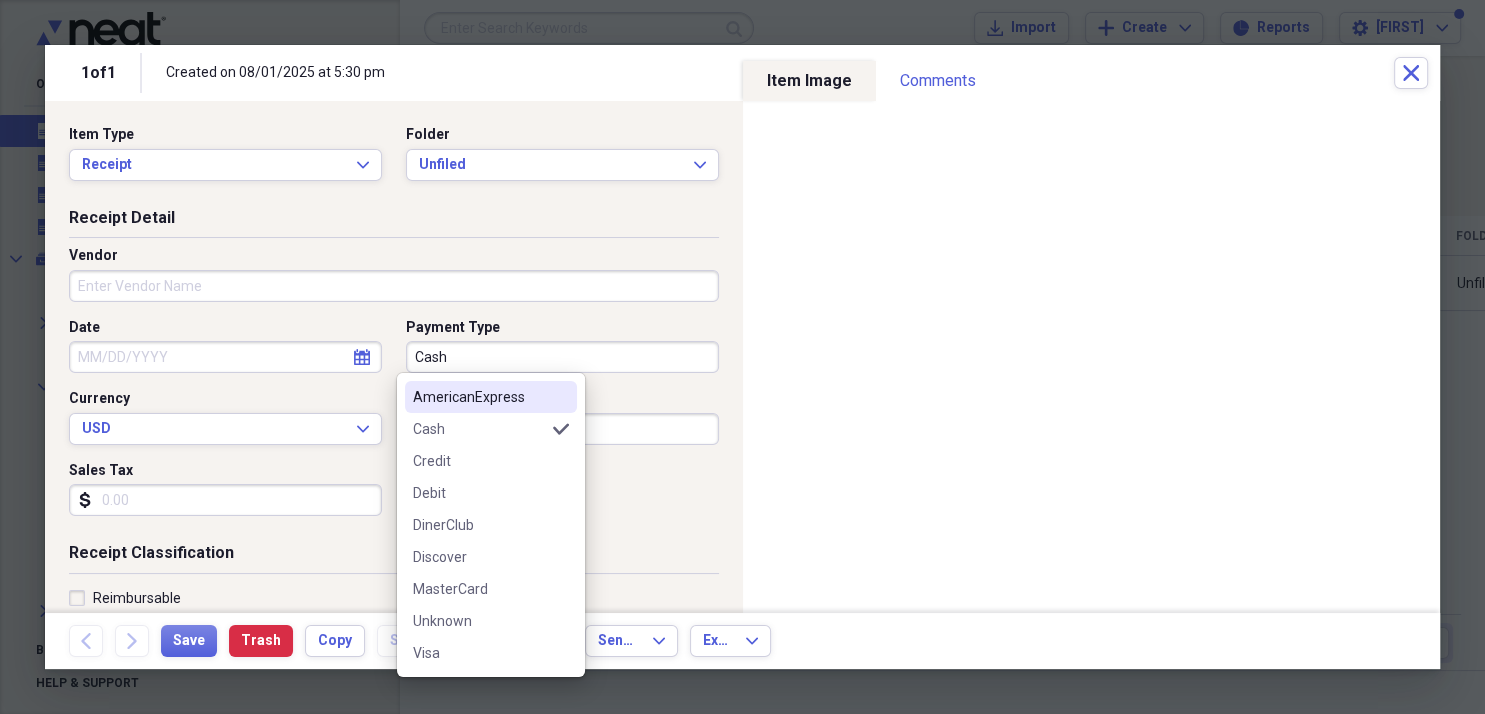 click on "Cash" at bounding box center (562, 357) 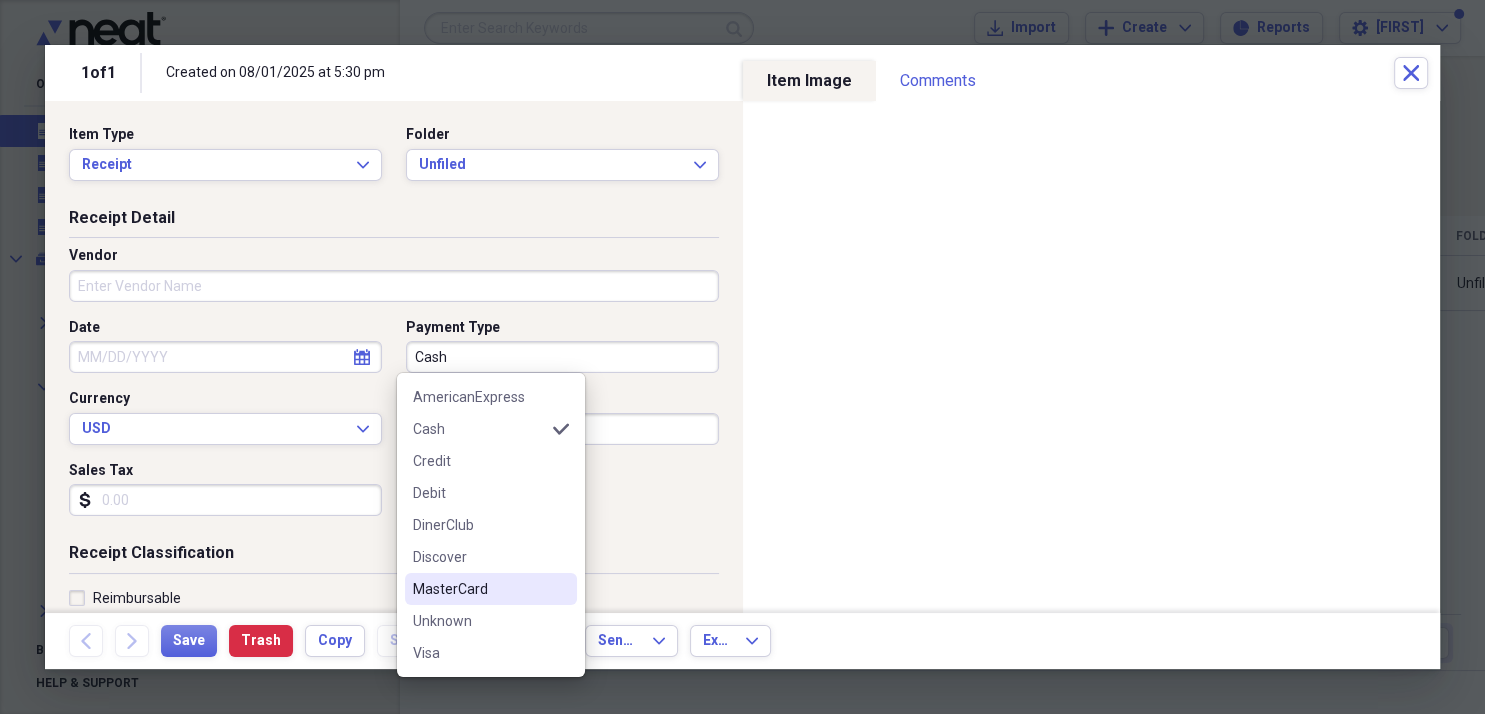 click on "MasterCard" at bounding box center (479, 589) 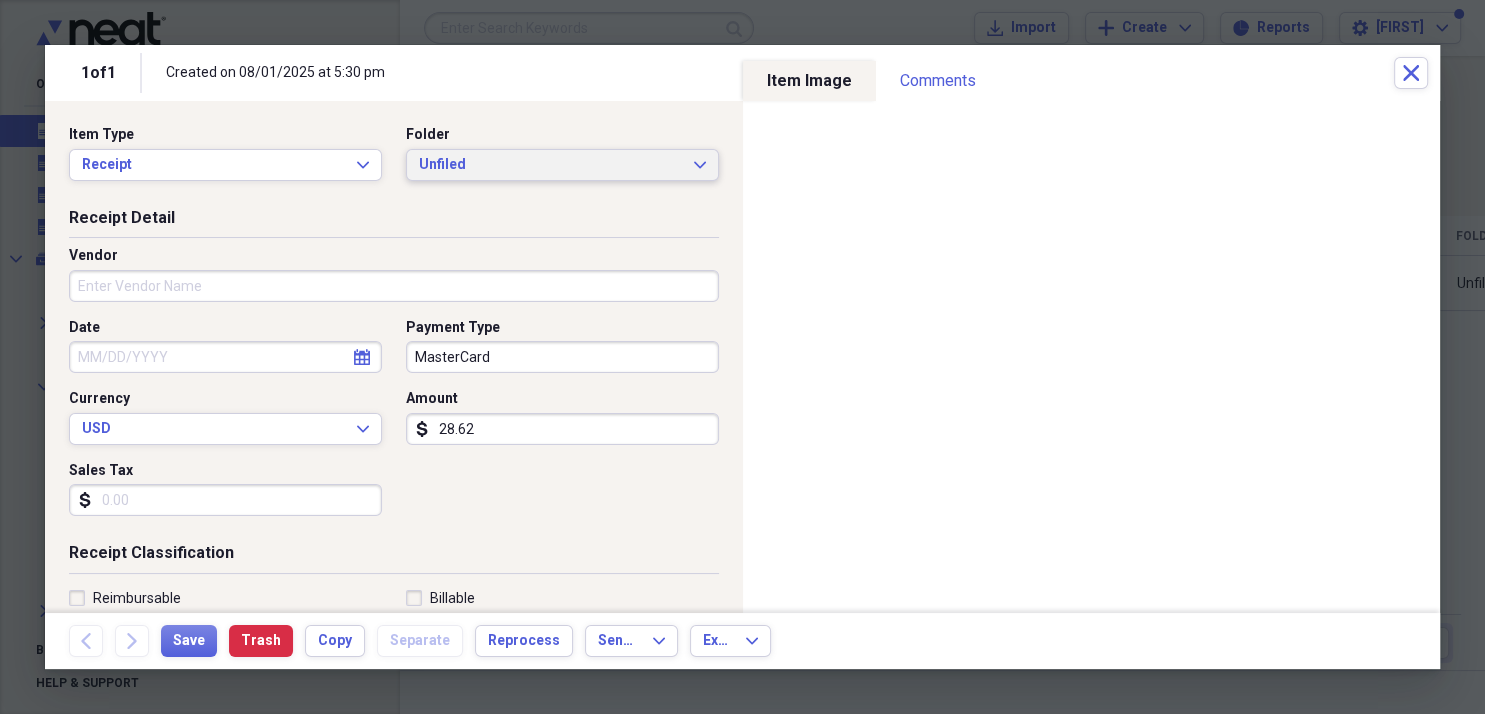 click on "Unfiled" at bounding box center [550, 165] 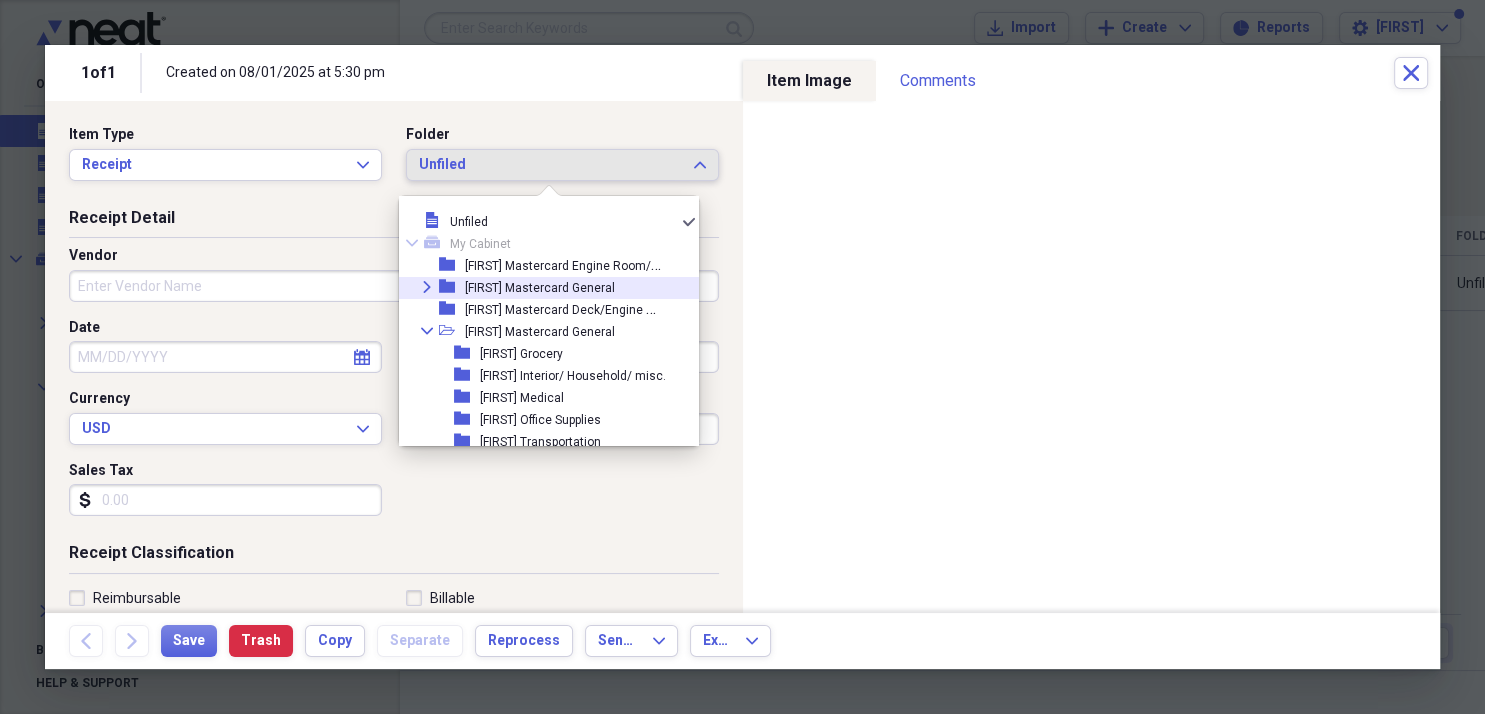 click on "Expand" 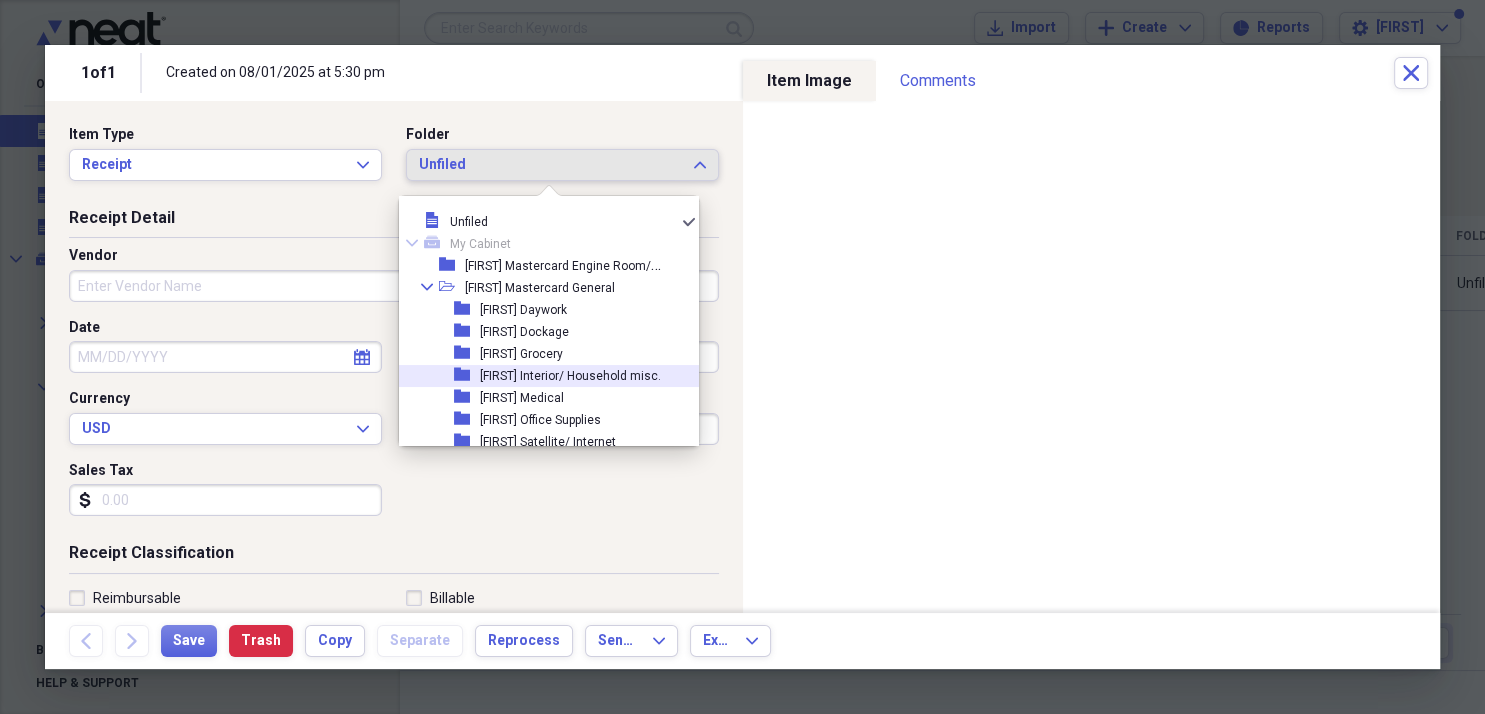 click on "[FIRST] Interior/ Household misc." at bounding box center [570, 376] 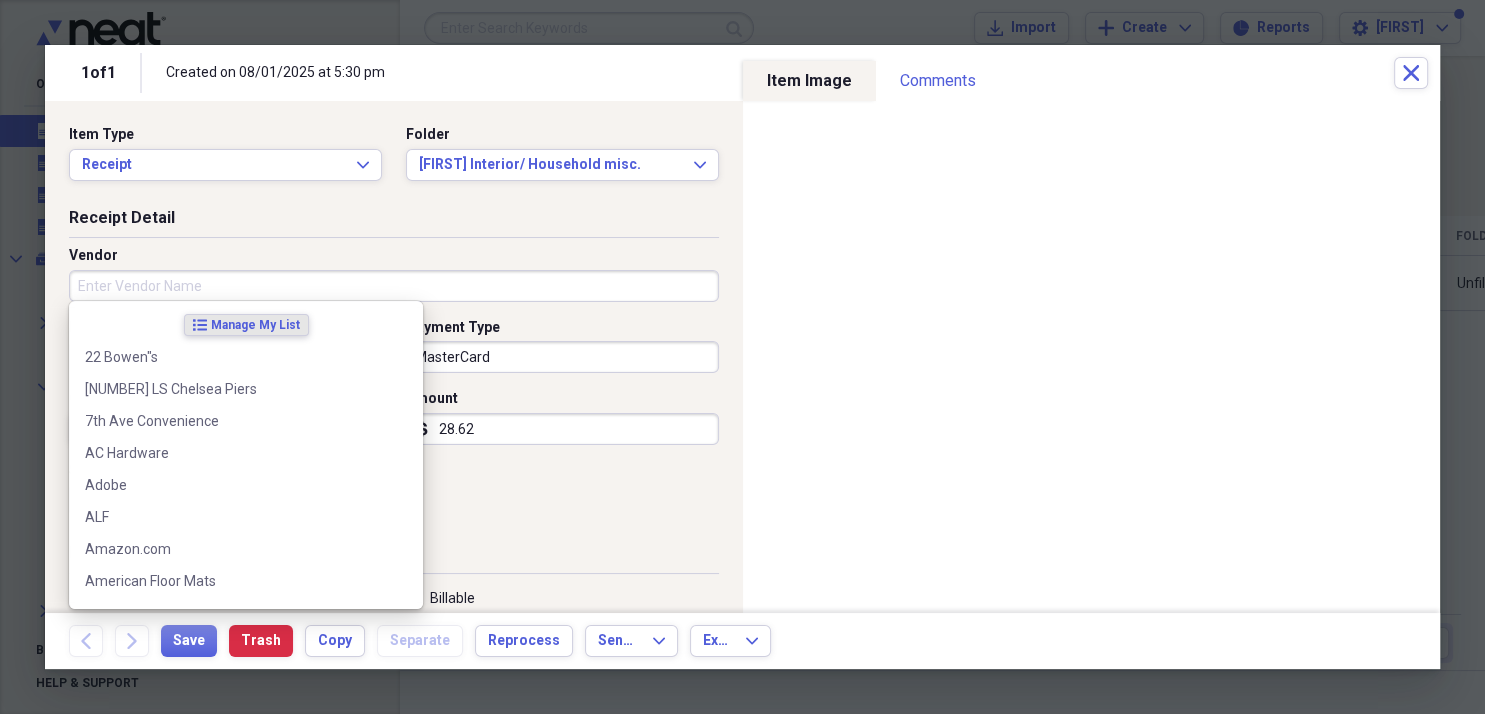 click on "Vendor" at bounding box center [394, 286] 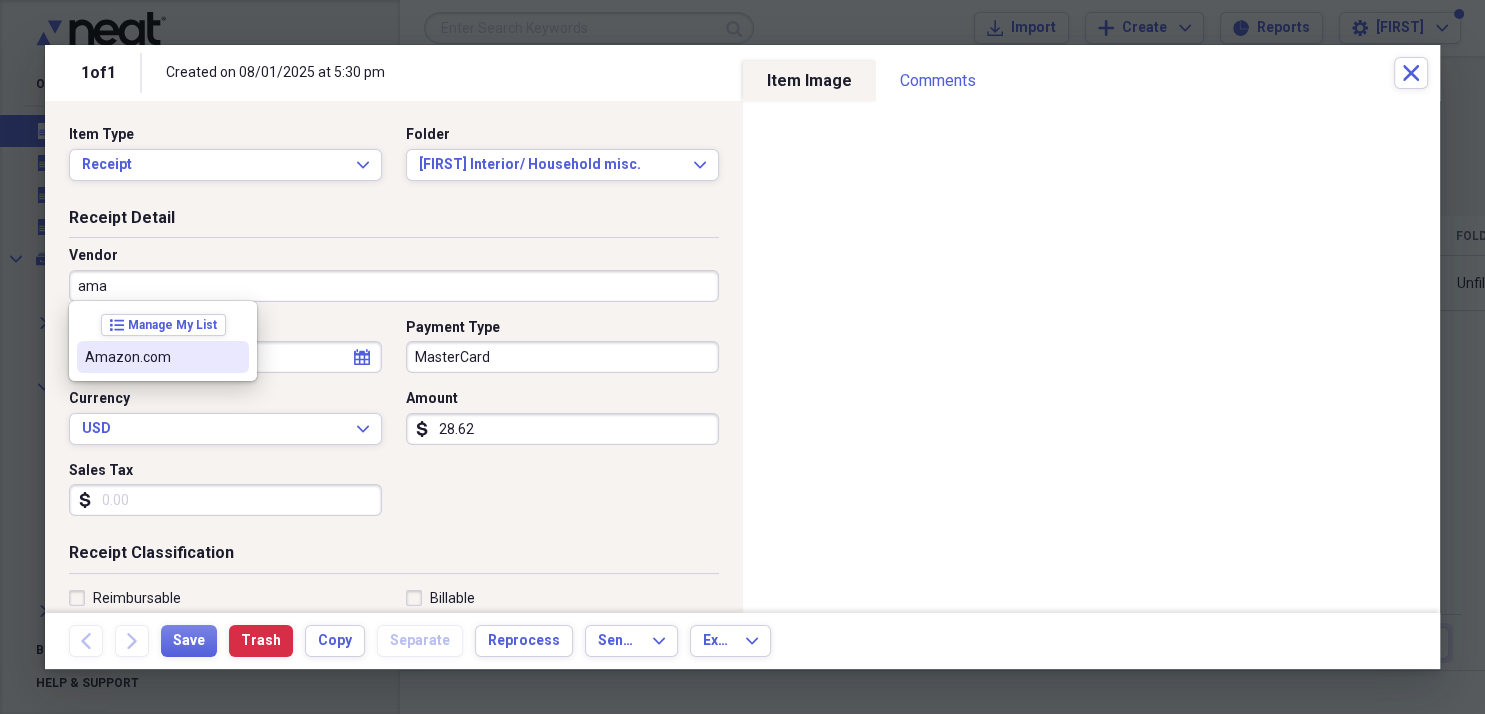 click on "Amazon.com" at bounding box center (163, 357) 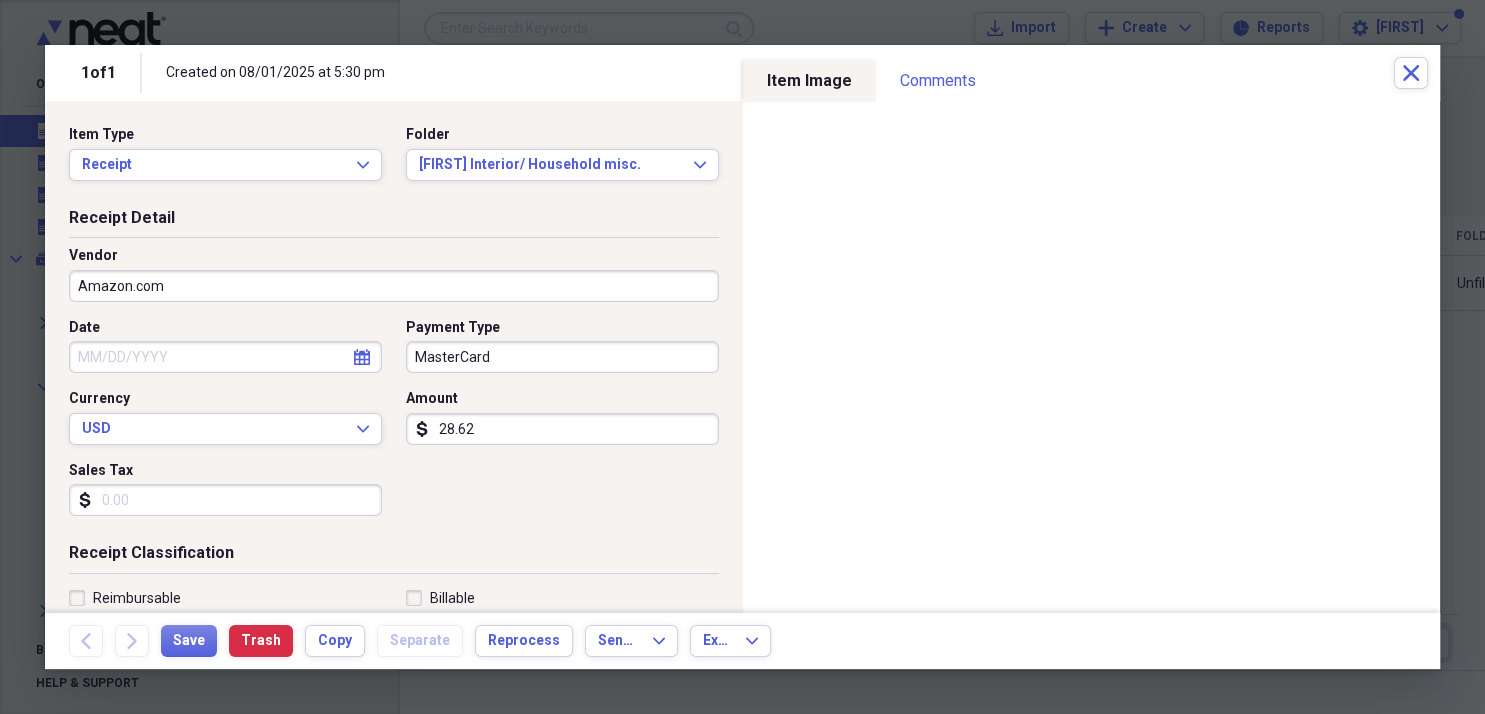 type on "Interior/Household/Toiletries/Cleaning misc." 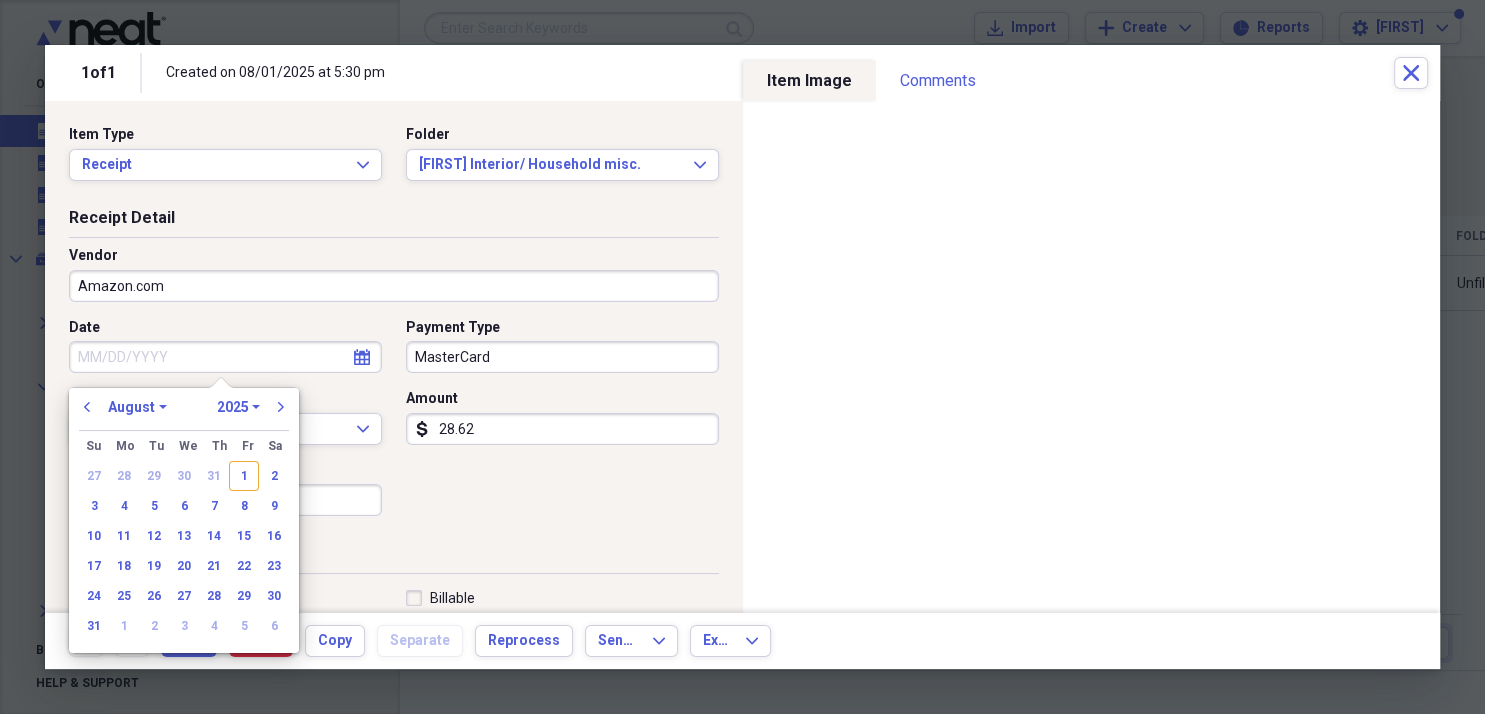 click on "Date" at bounding box center (225, 357) 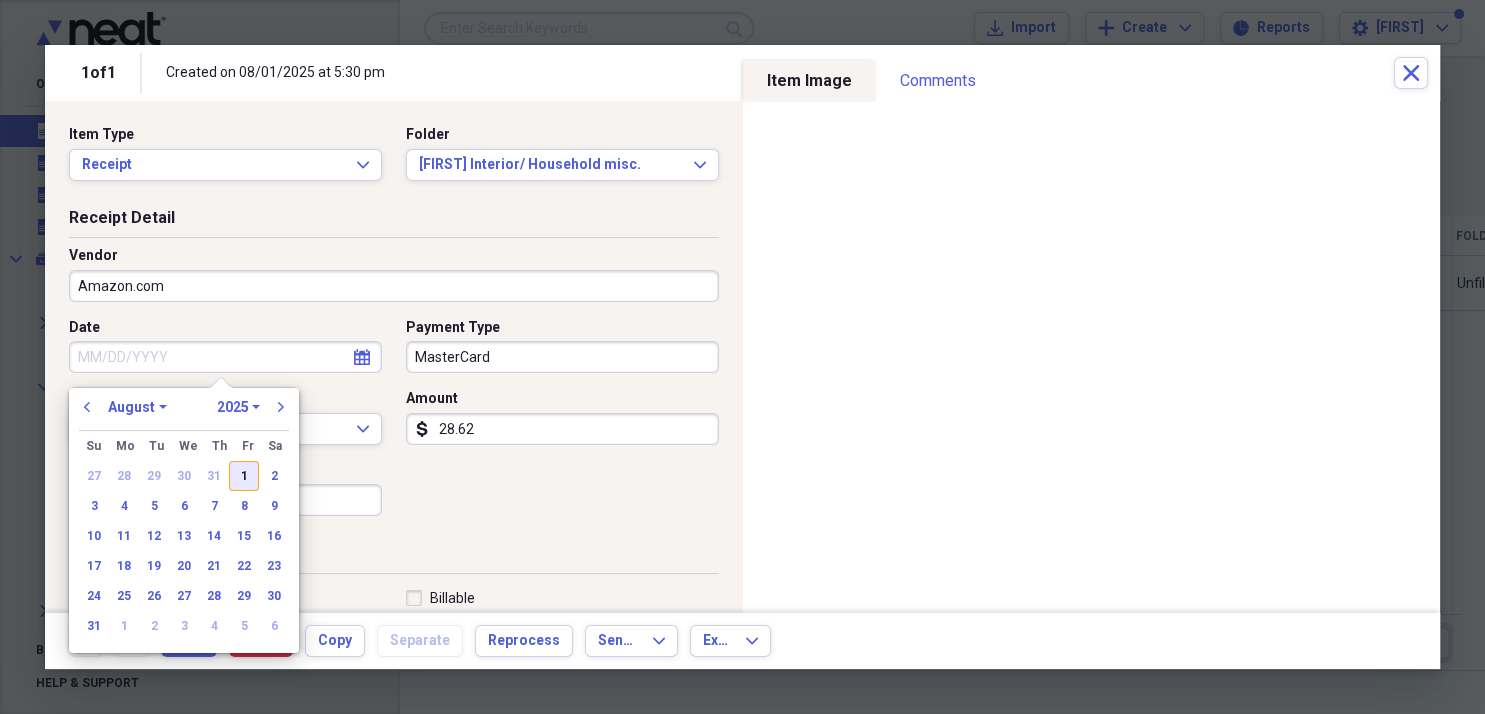 click on "1" at bounding box center (244, 476) 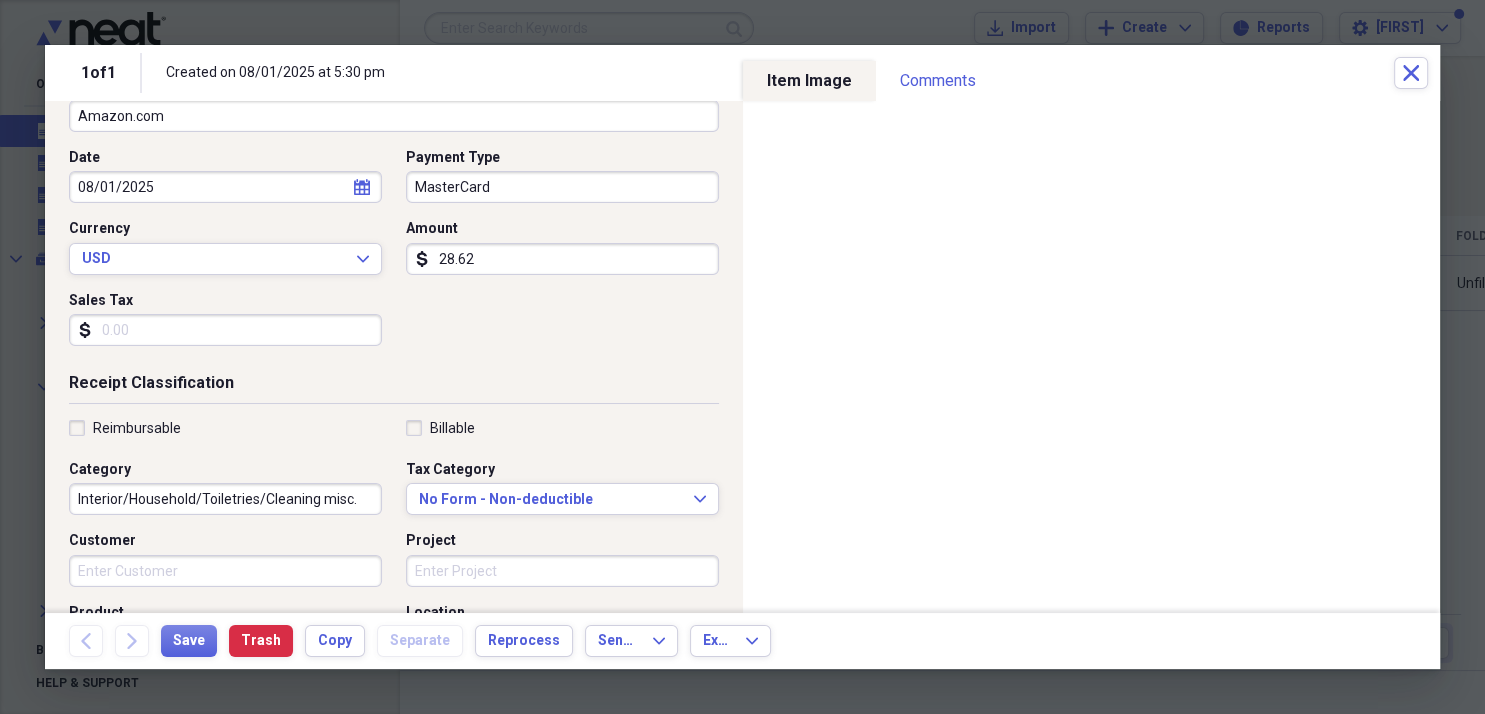 scroll, scrollTop: 184, scrollLeft: 0, axis: vertical 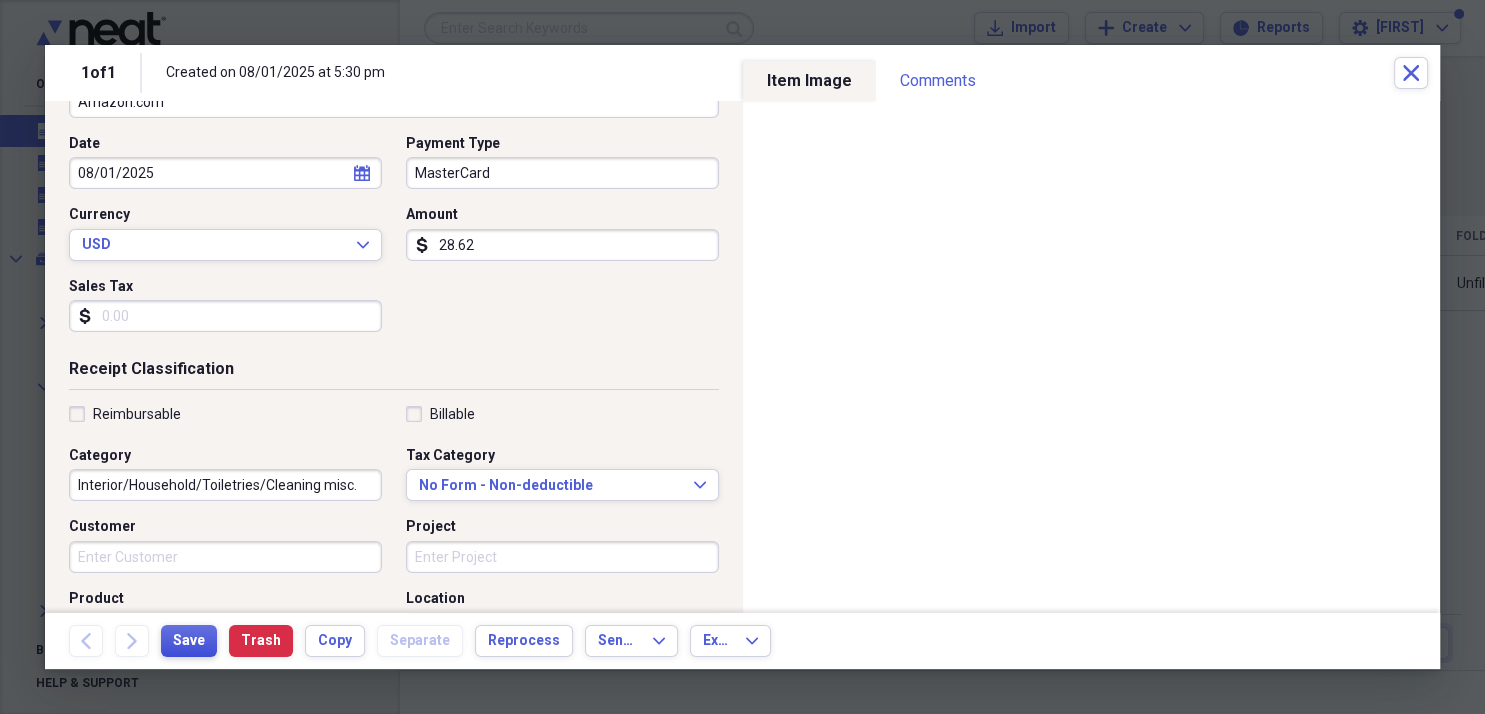 click on "Save" at bounding box center (189, 641) 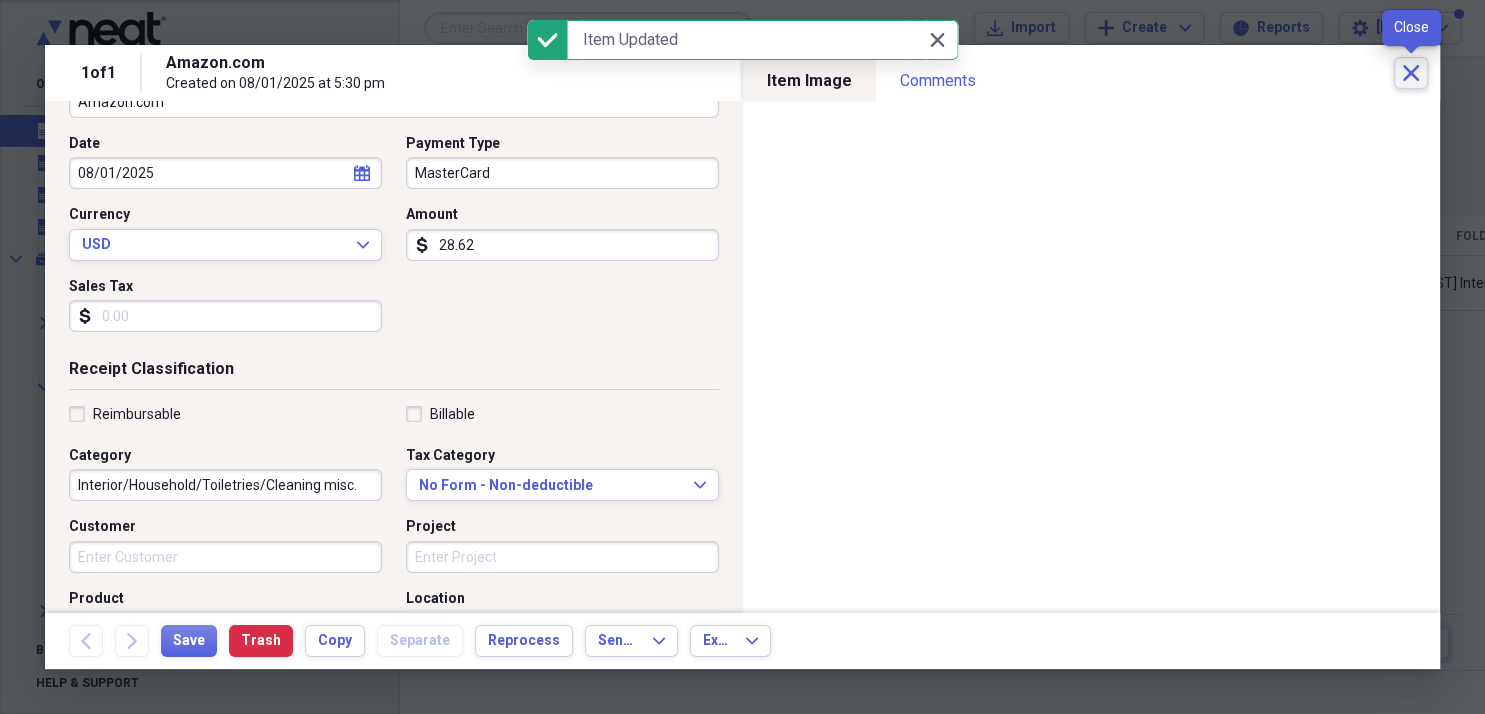 click 